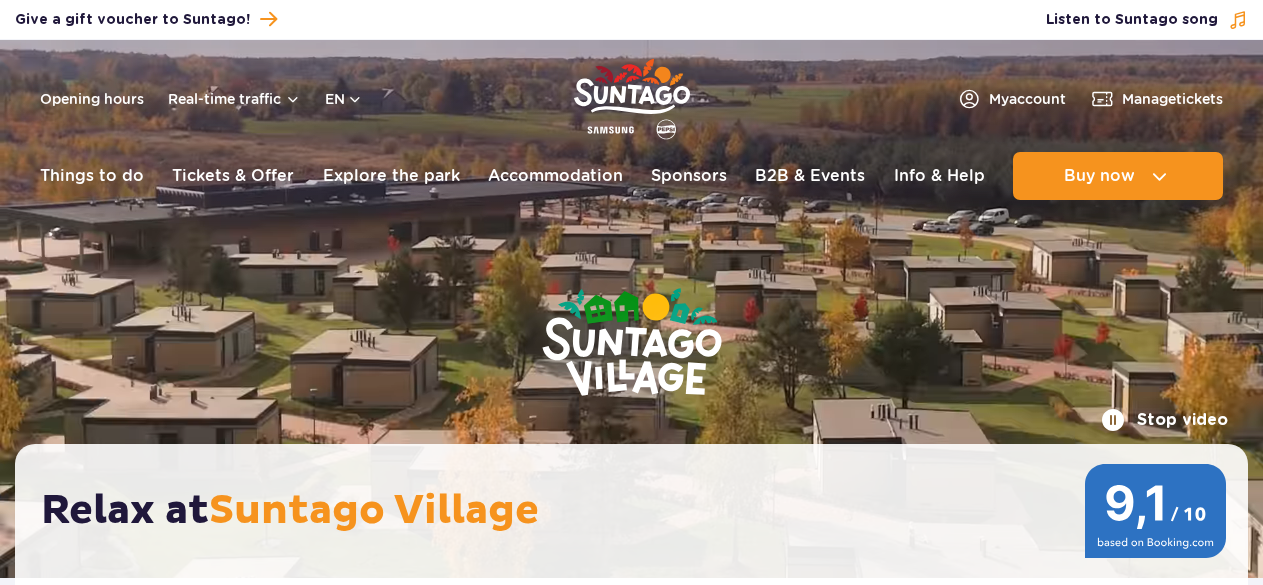scroll, scrollTop: 0, scrollLeft: 0, axis: both 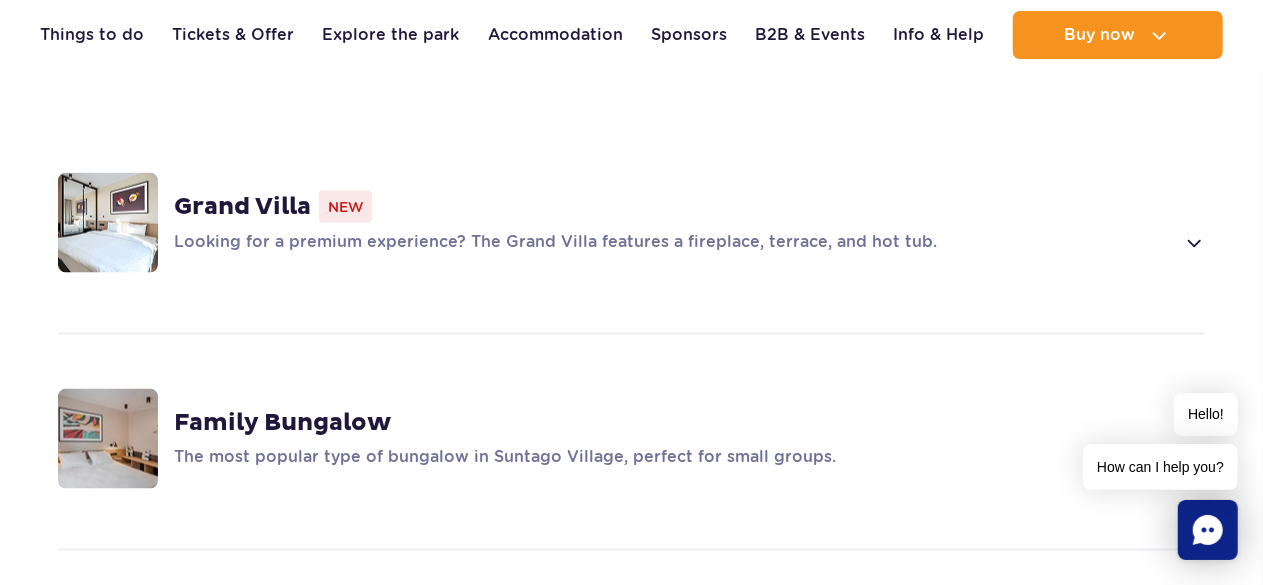 click at bounding box center [1193, 243] 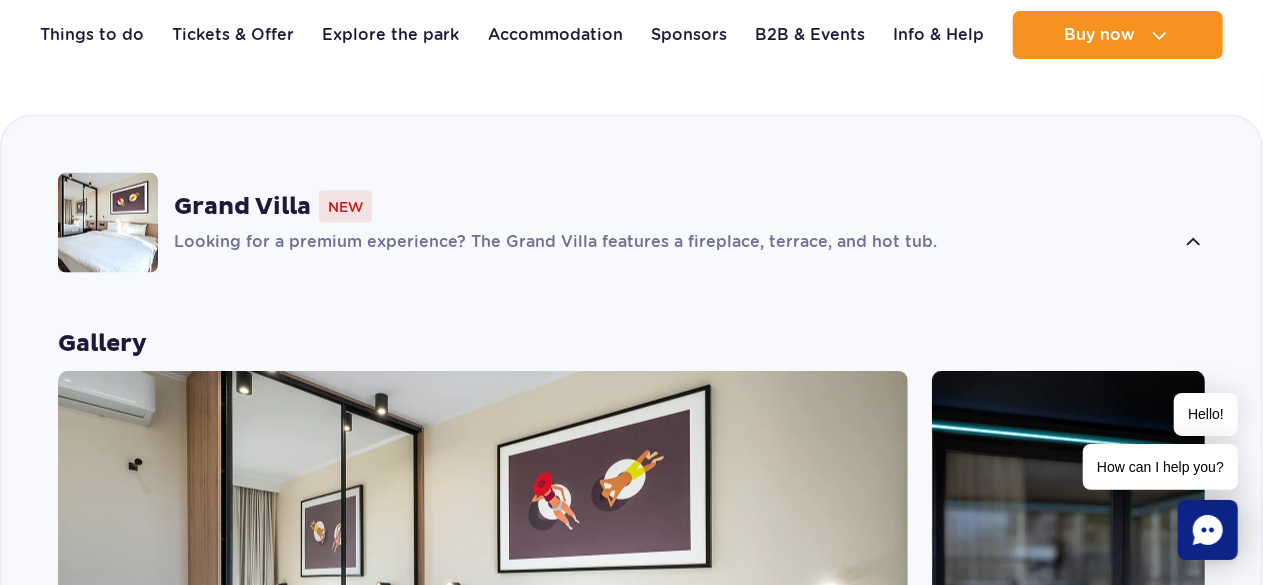 scroll, scrollTop: 1400, scrollLeft: 0, axis: vertical 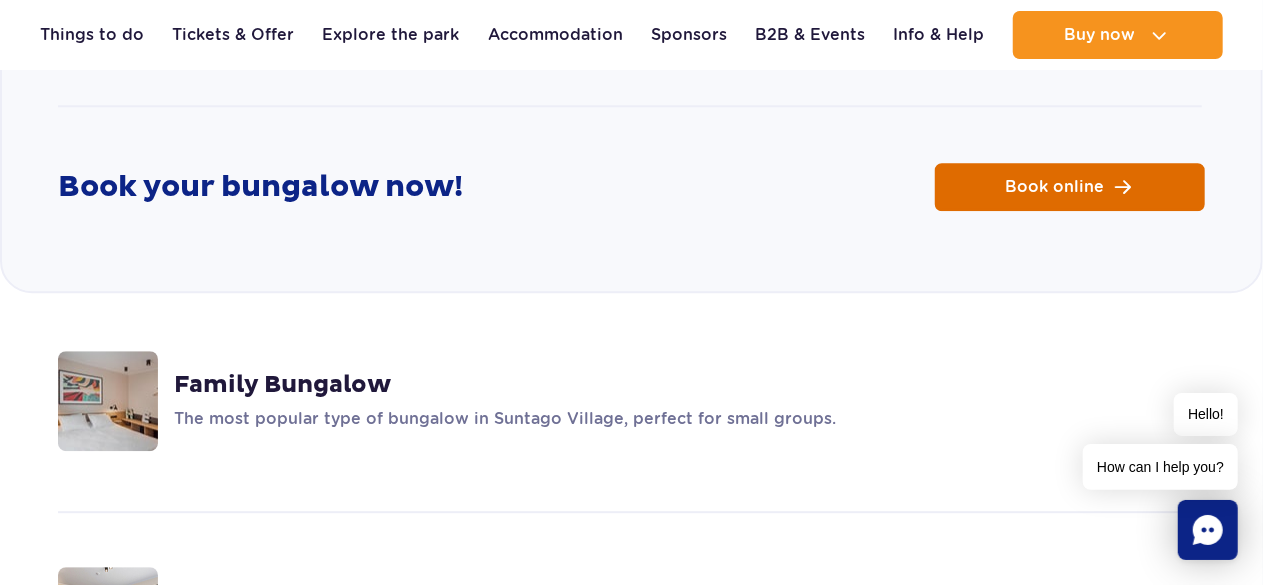 click on "Book online" at bounding box center [1055, 187] 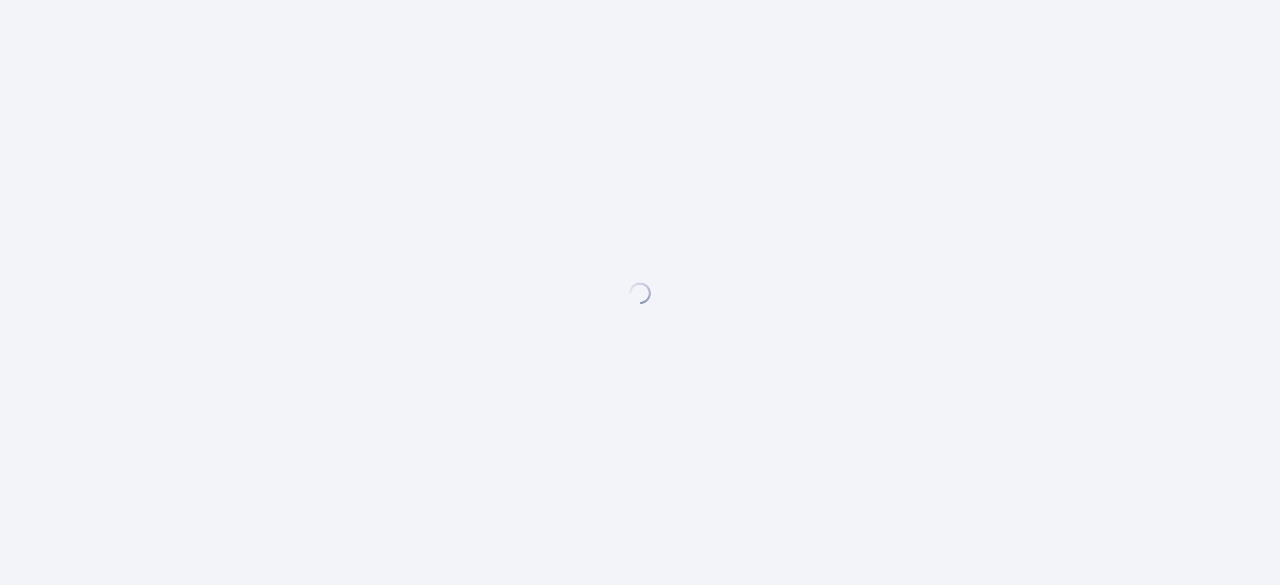 scroll, scrollTop: 0, scrollLeft: 0, axis: both 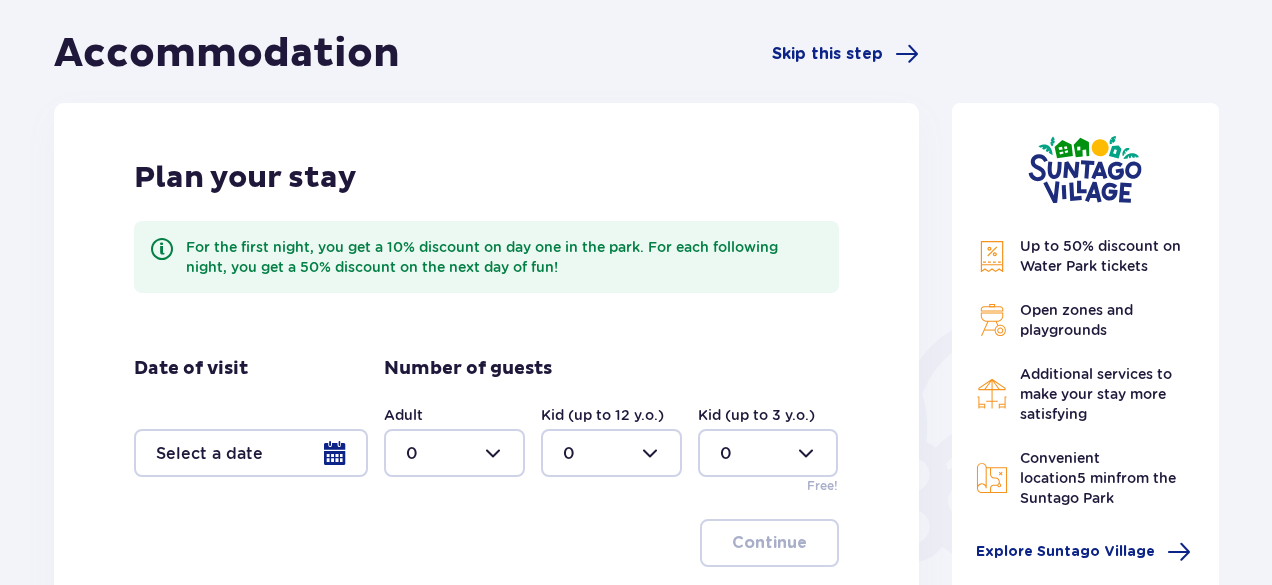 click at bounding box center (251, 453) 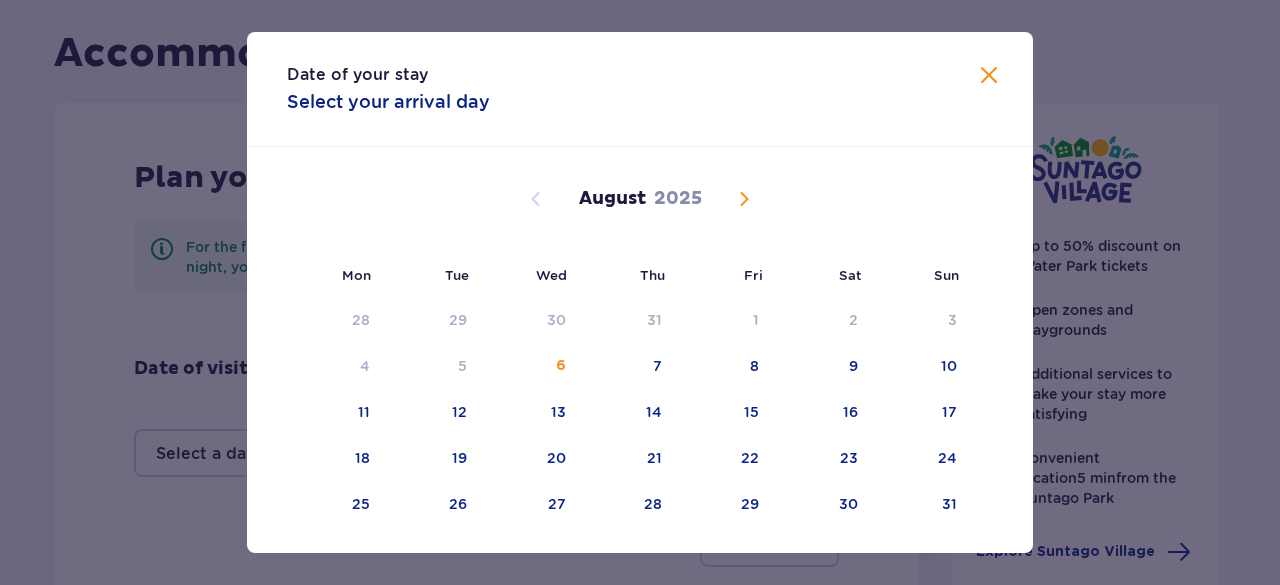 click at bounding box center (744, 199) 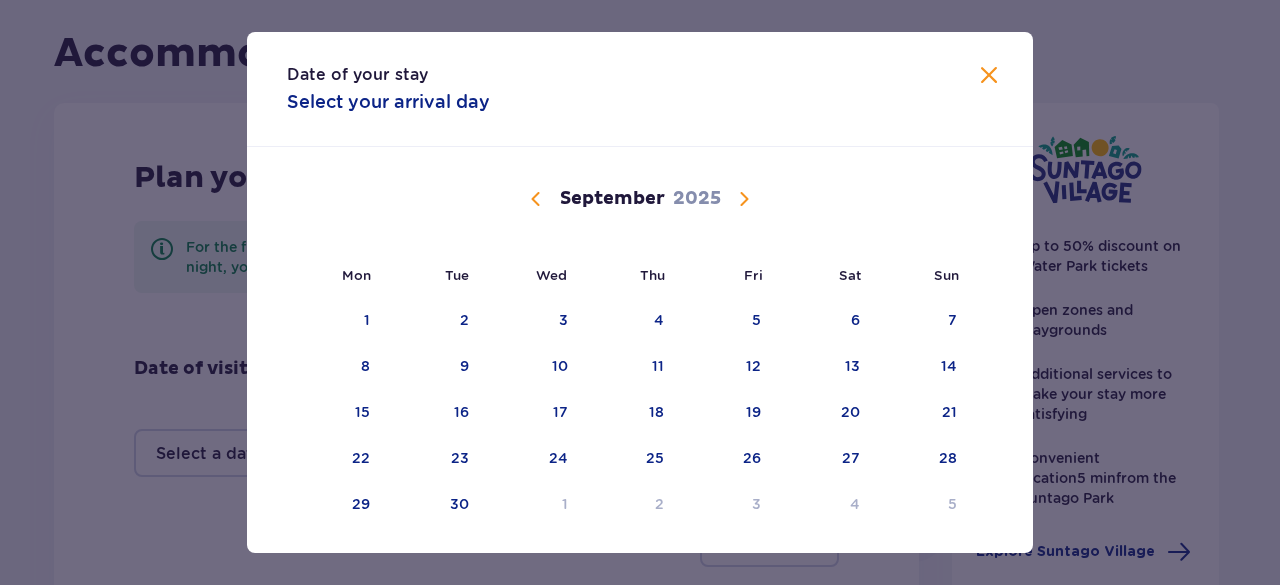 click at bounding box center [744, 199] 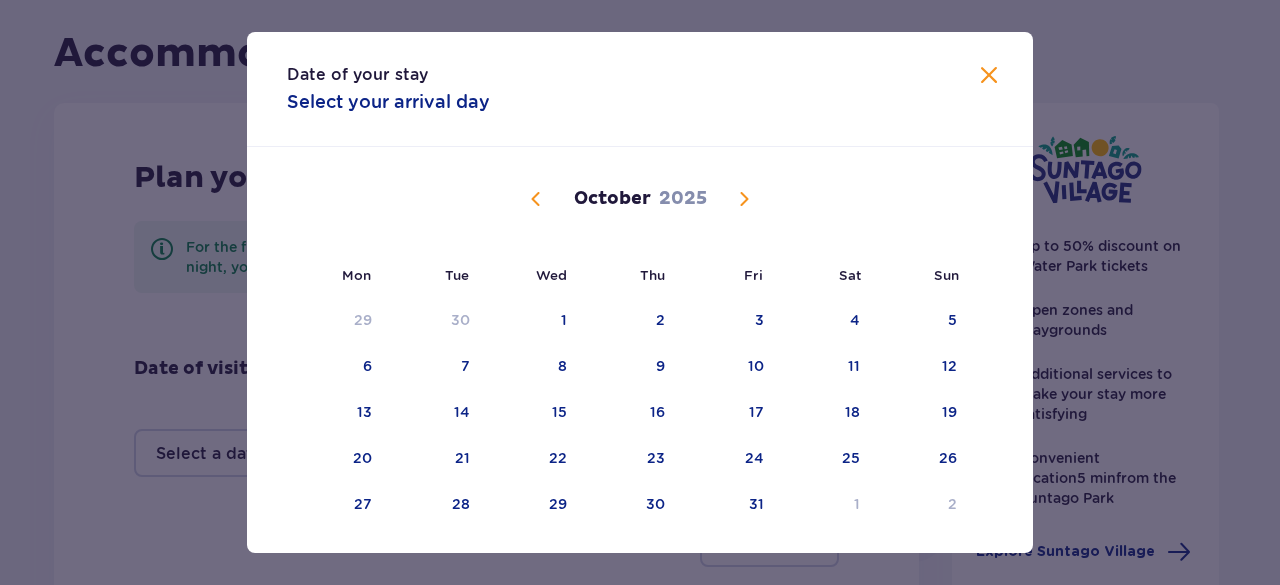 click at bounding box center [744, 199] 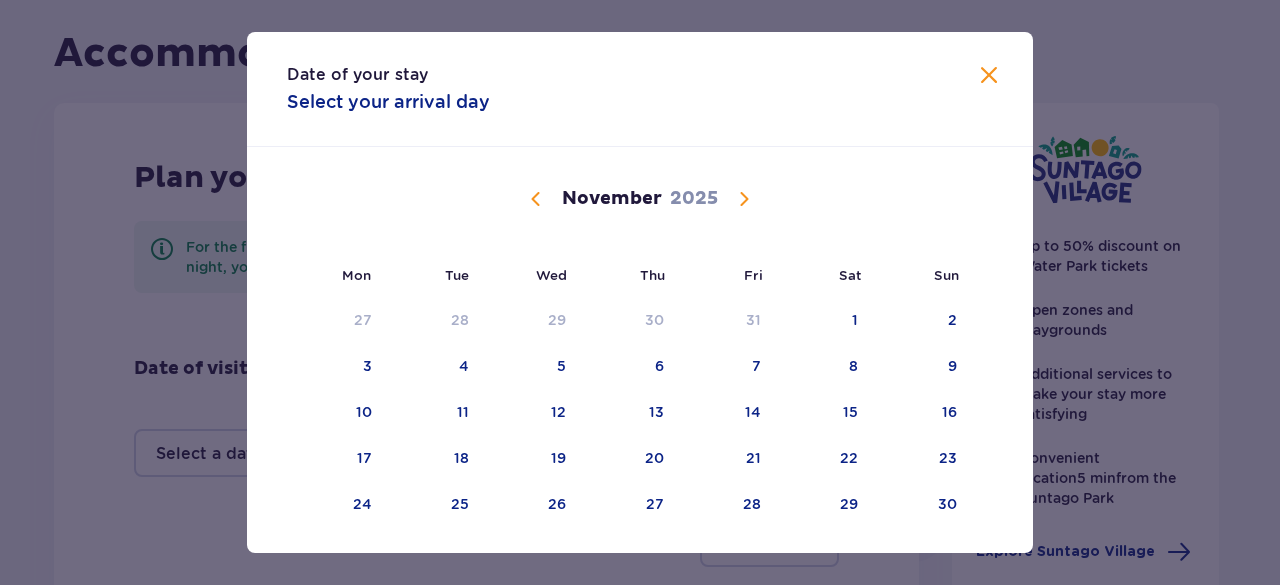 click at bounding box center (744, 199) 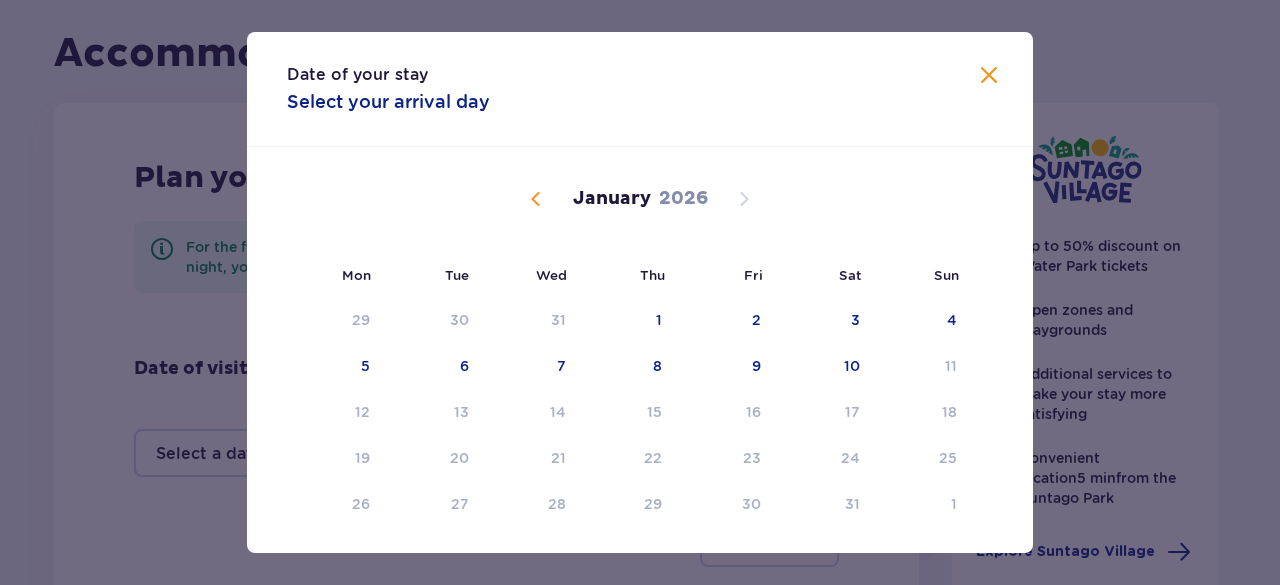 click at bounding box center [536, 199] 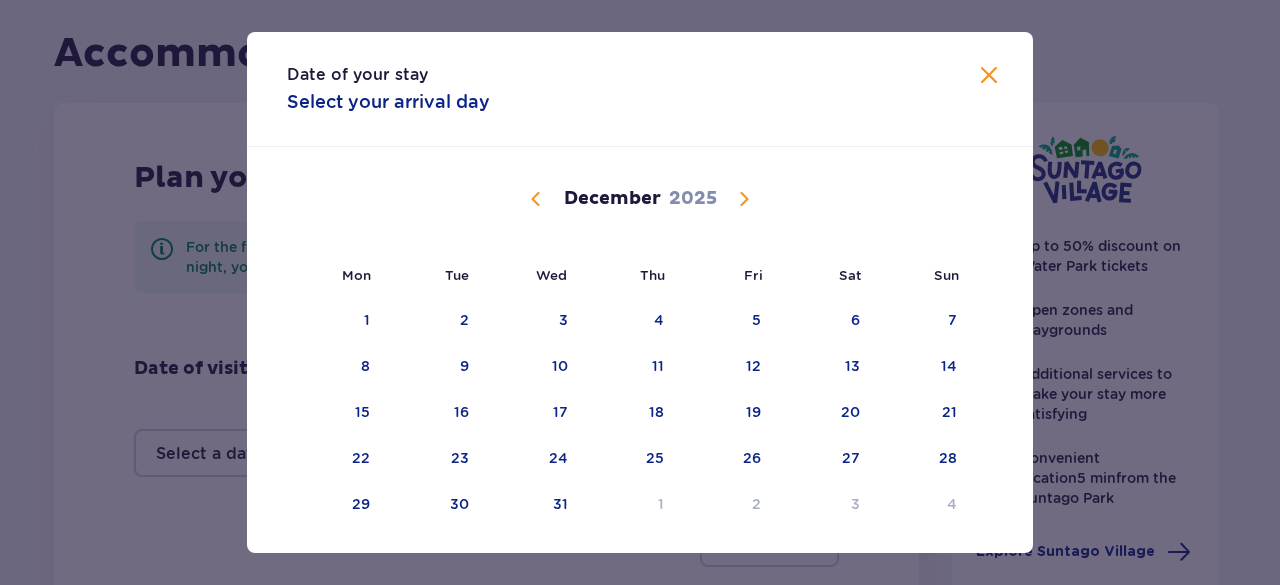 click at bounding box center [536, 199] 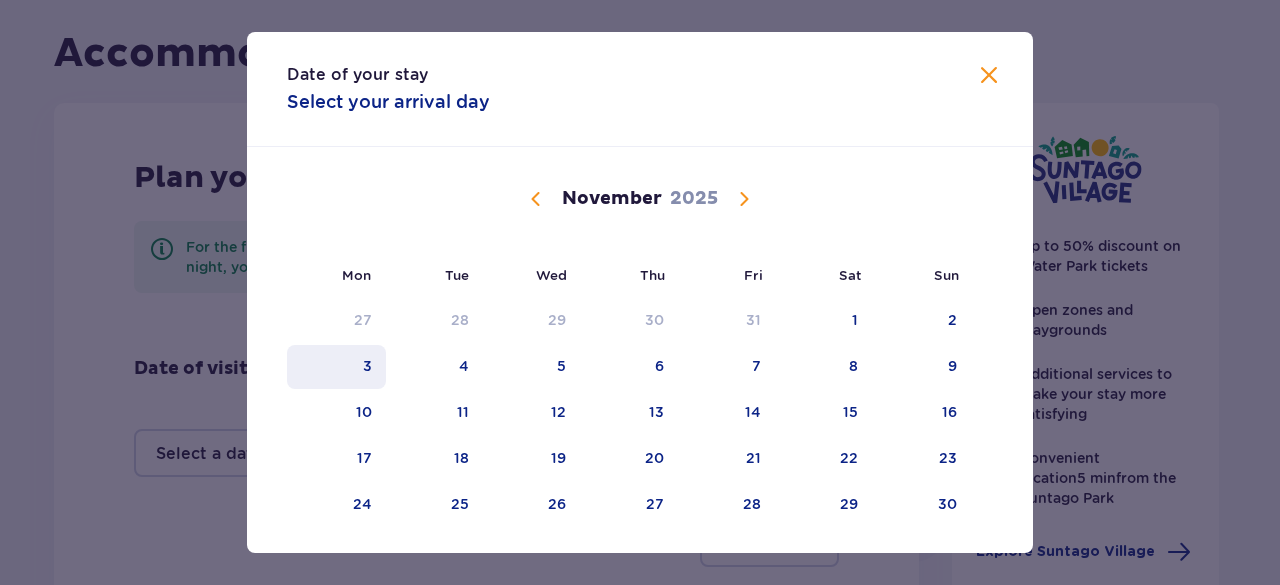 click on "3" at bounding box center (336, 367) 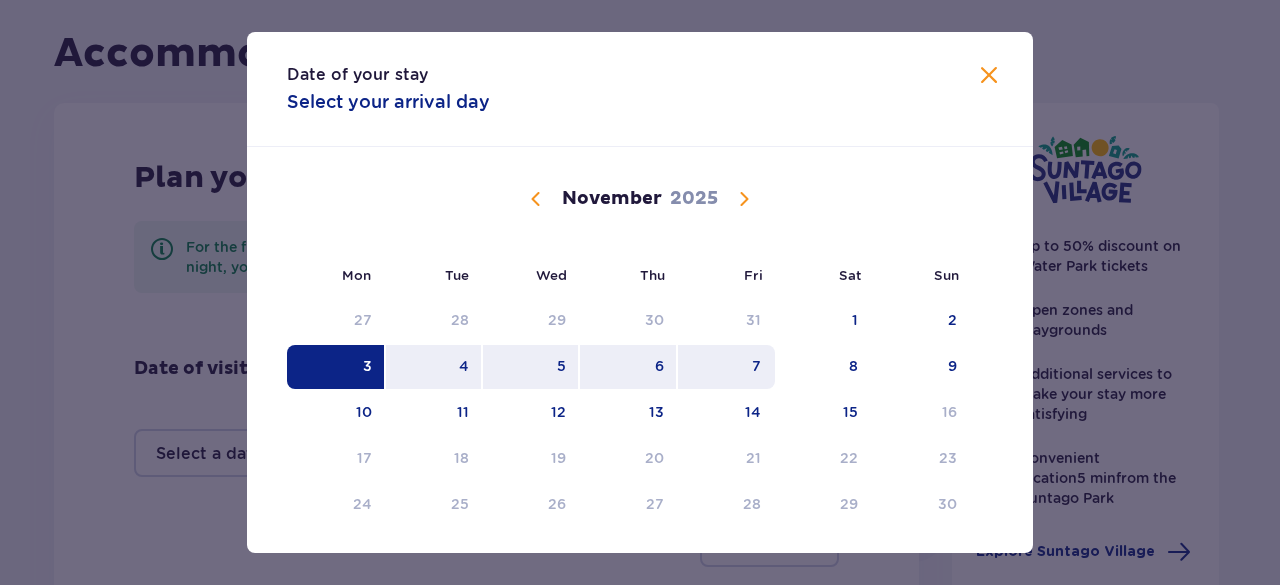 click on "7" at bounding box center (726, 367) 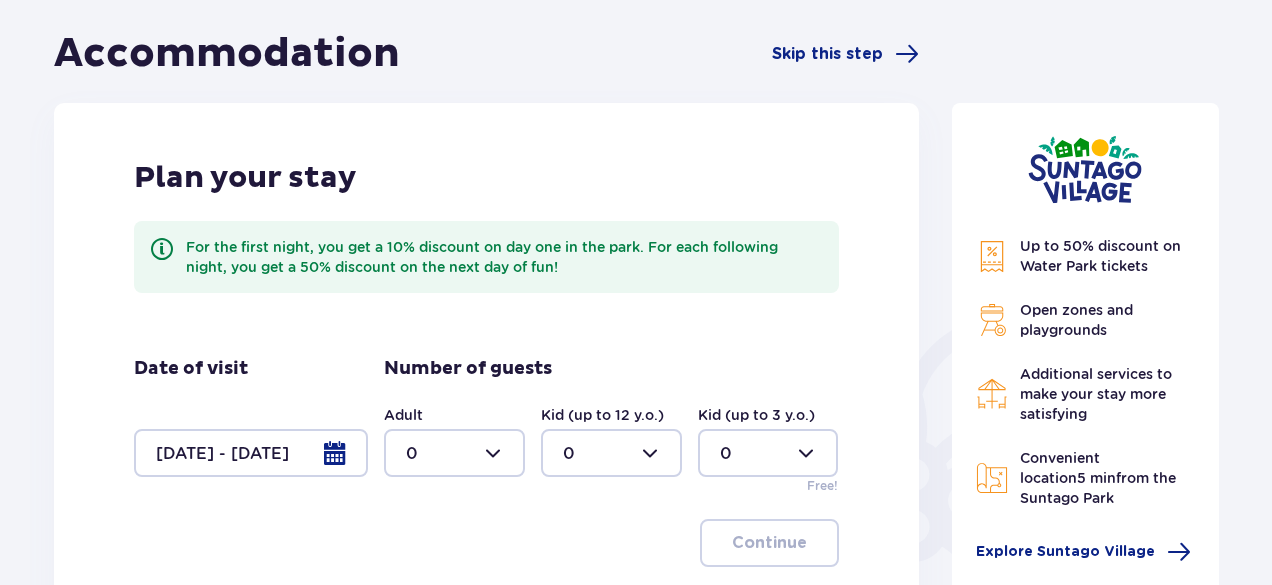 click at bounding box center [454, 453] 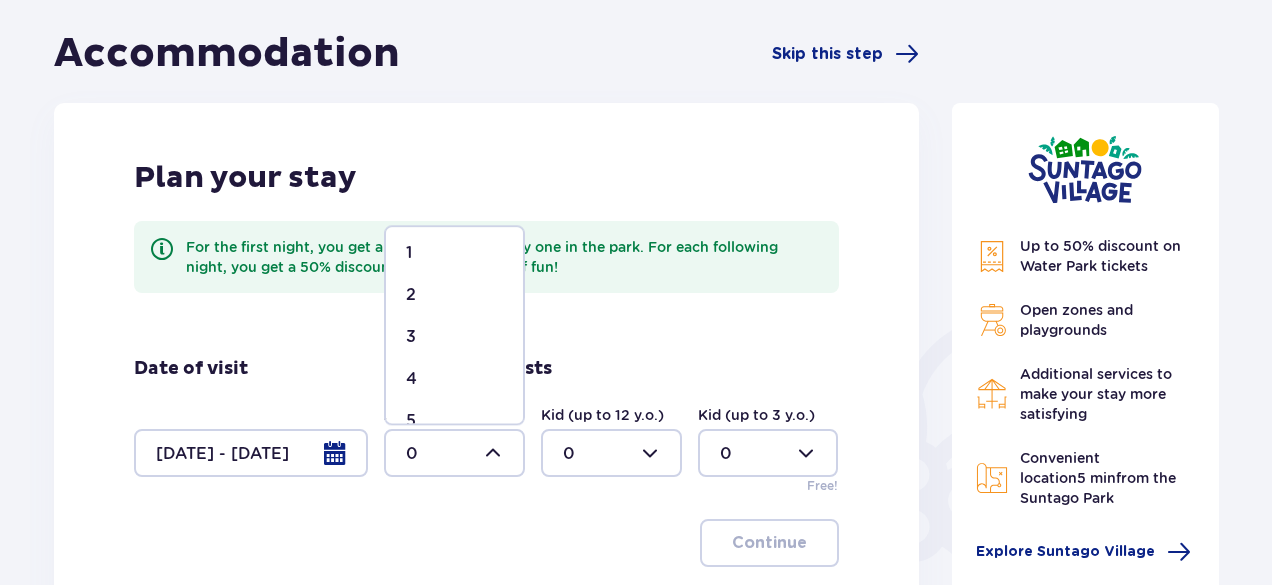 scroll, scrollTop: 52, scrollLeft: 0, axis: vertical 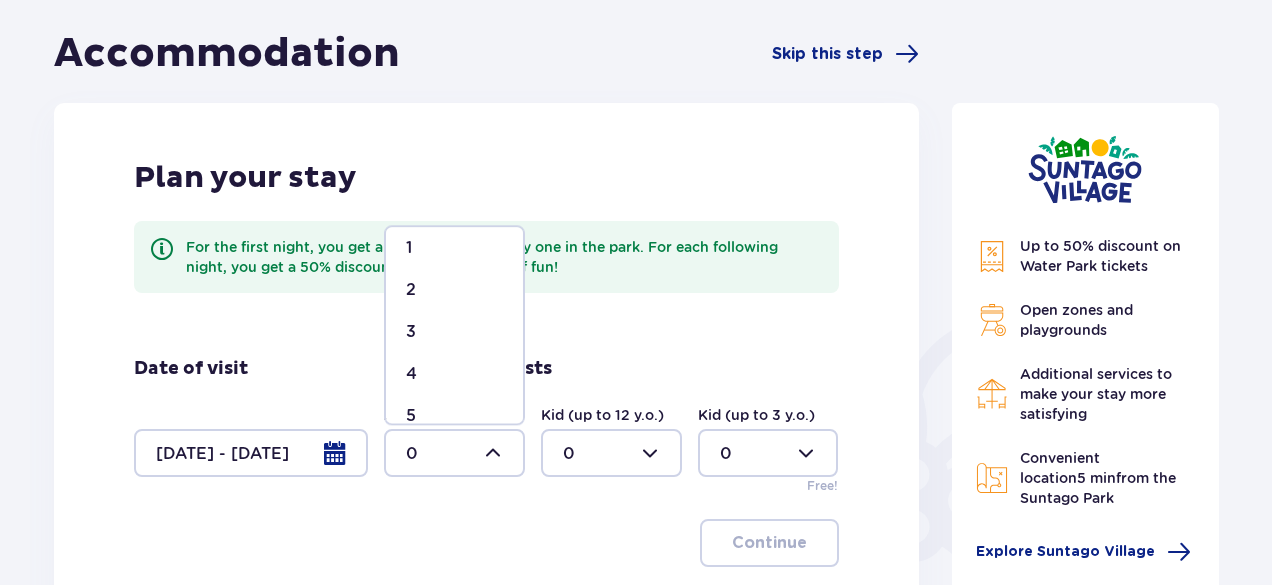 click on "4" at bounding box center [454, 374] 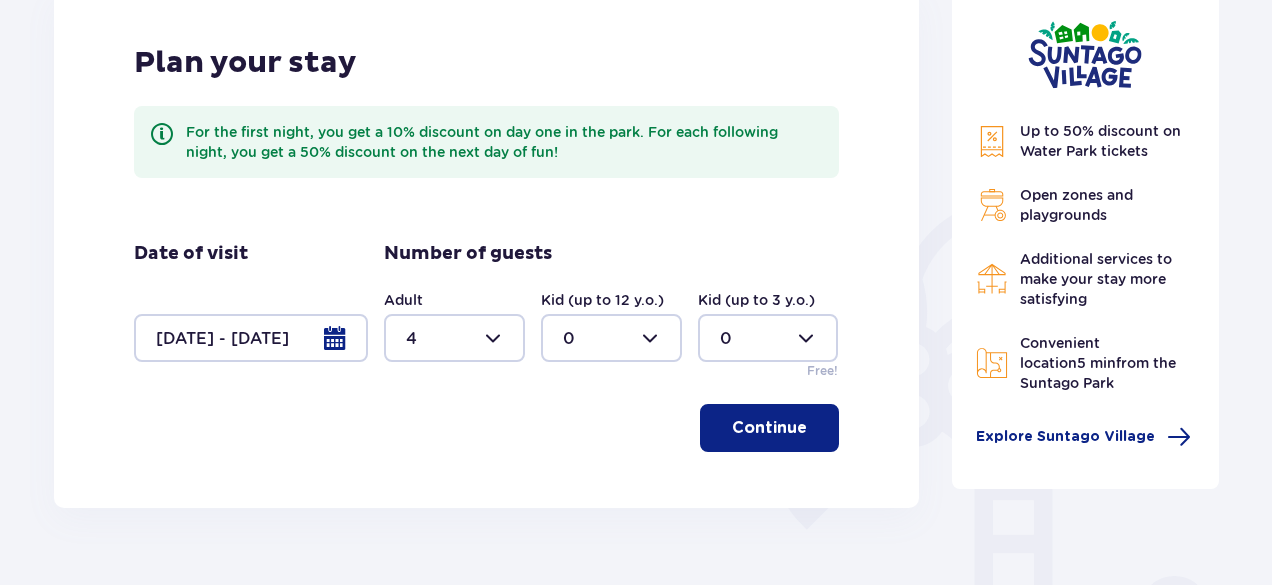 scroll, scrollTop: 378, scrollLeft: 0, axis: vertical 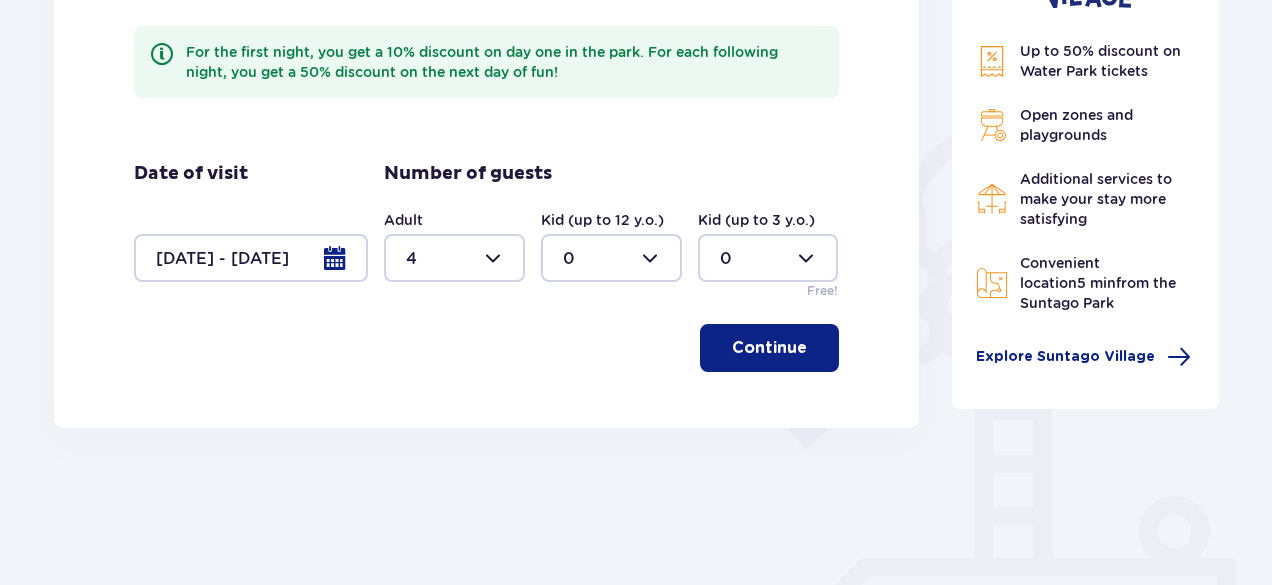 click at bounding box center [811, 348] 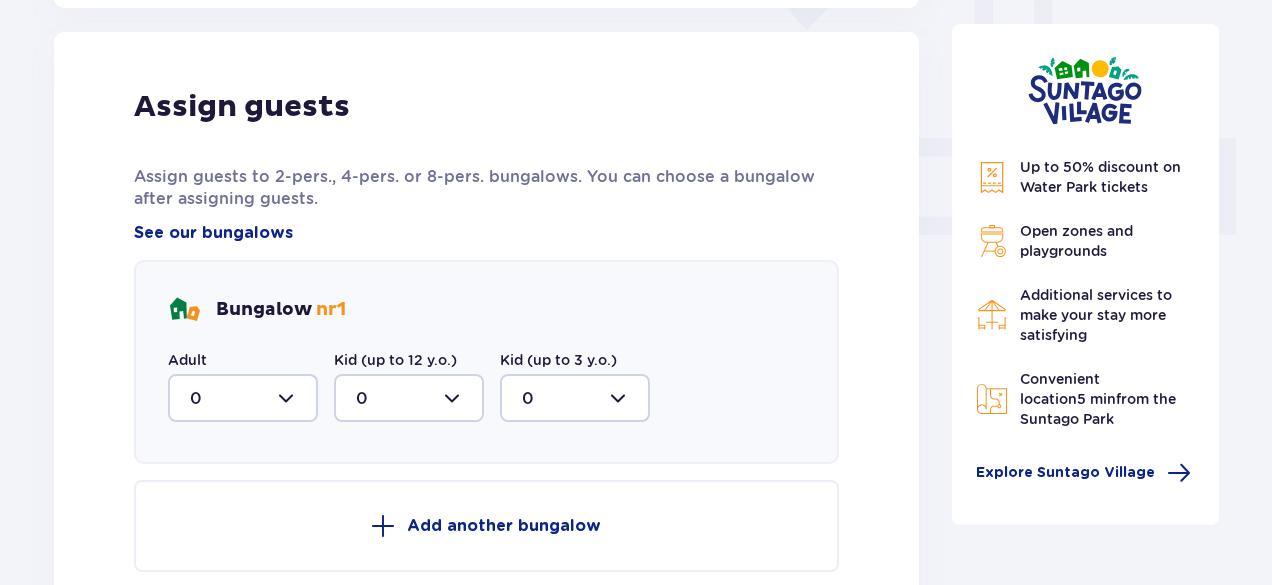 scroll, scrollTop: 806, scrollLeft: 0, axis: vertical 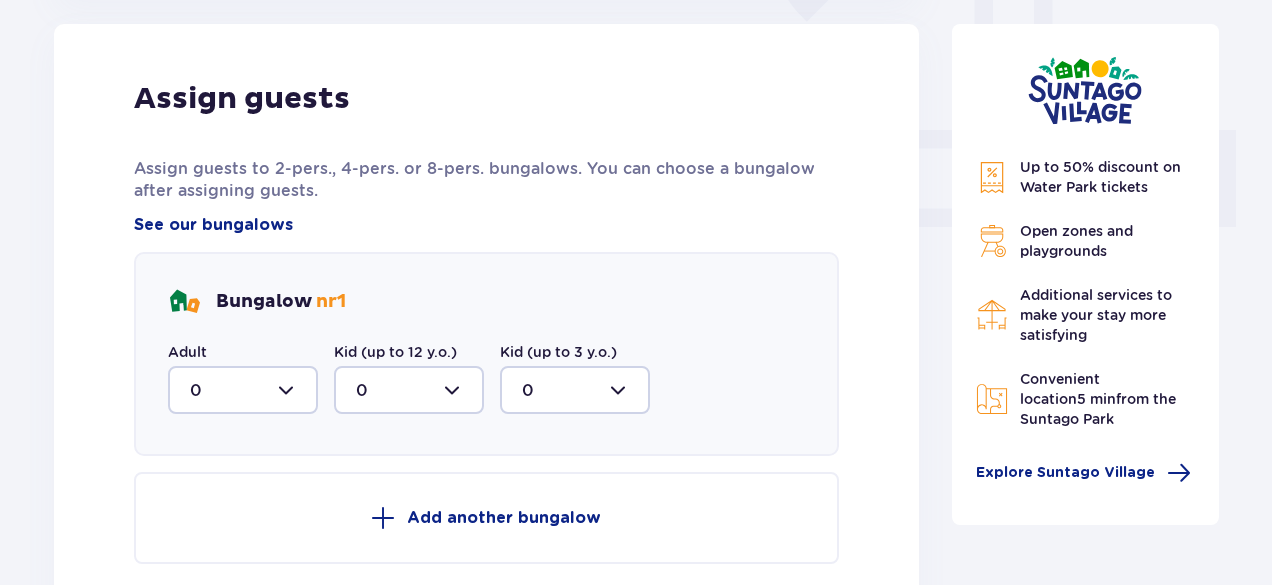 click at bounding box center (243, 390) 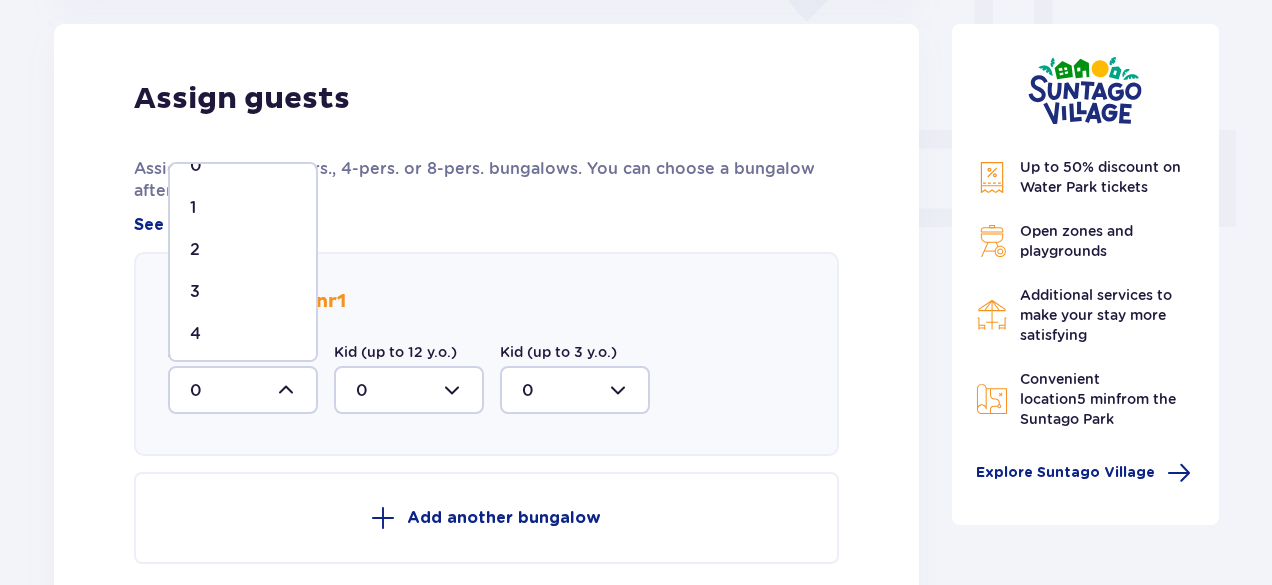 scroll, scrollTop: 34, scrollLeft: 0, axis: vertical 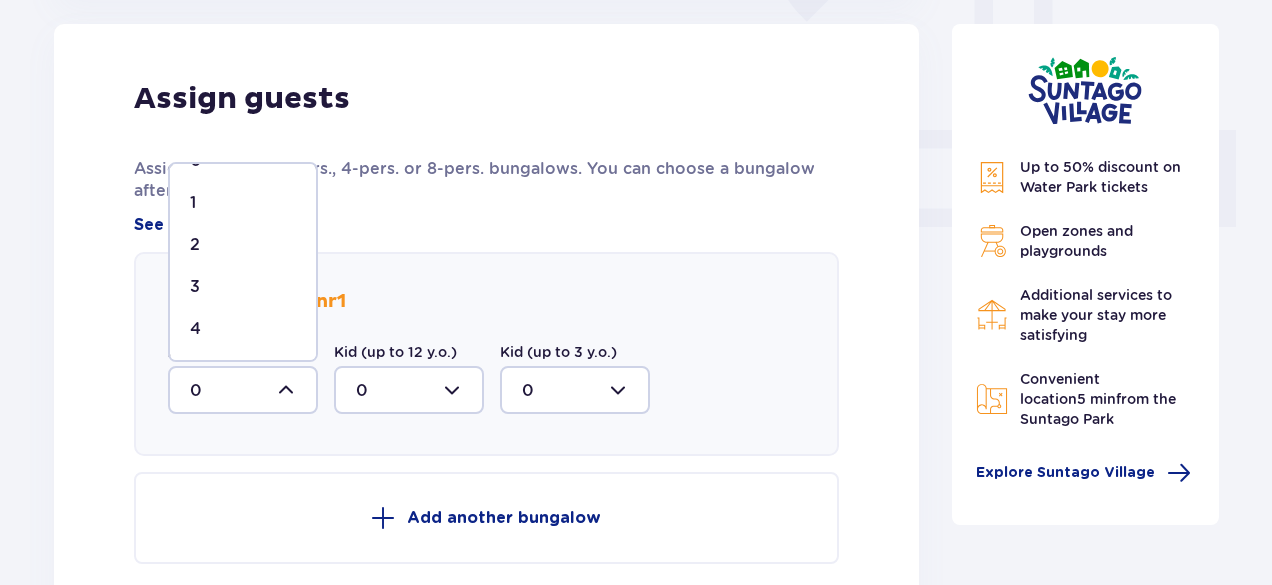 click on "4" at bounding box center [243, 329] 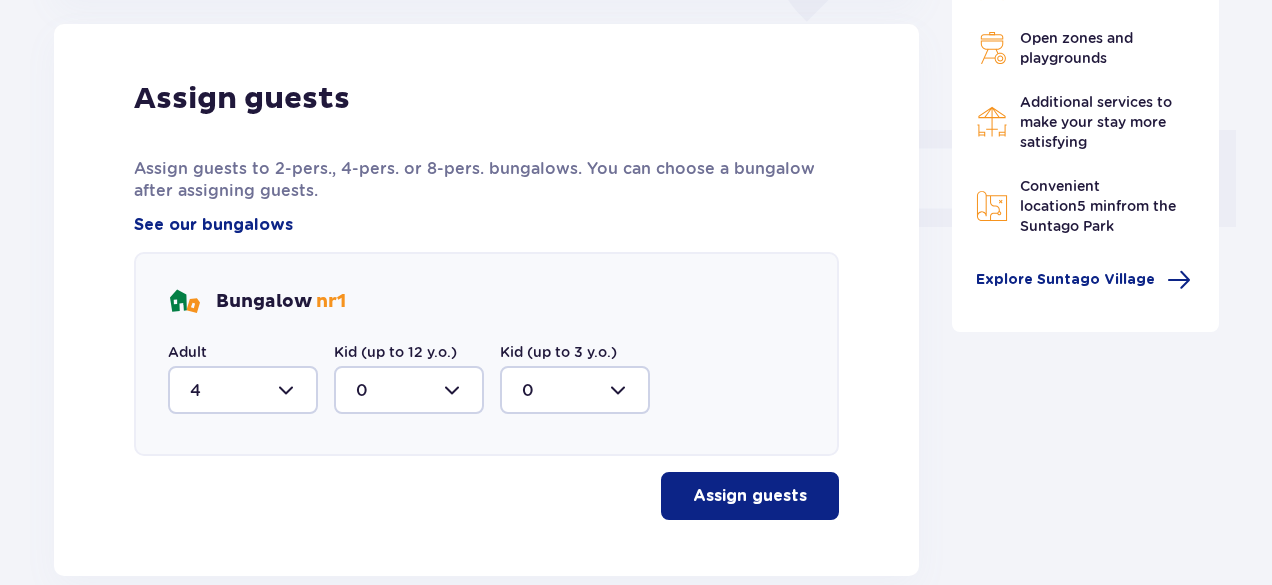 click on "Assign guests" at bounding box center [750, 496] 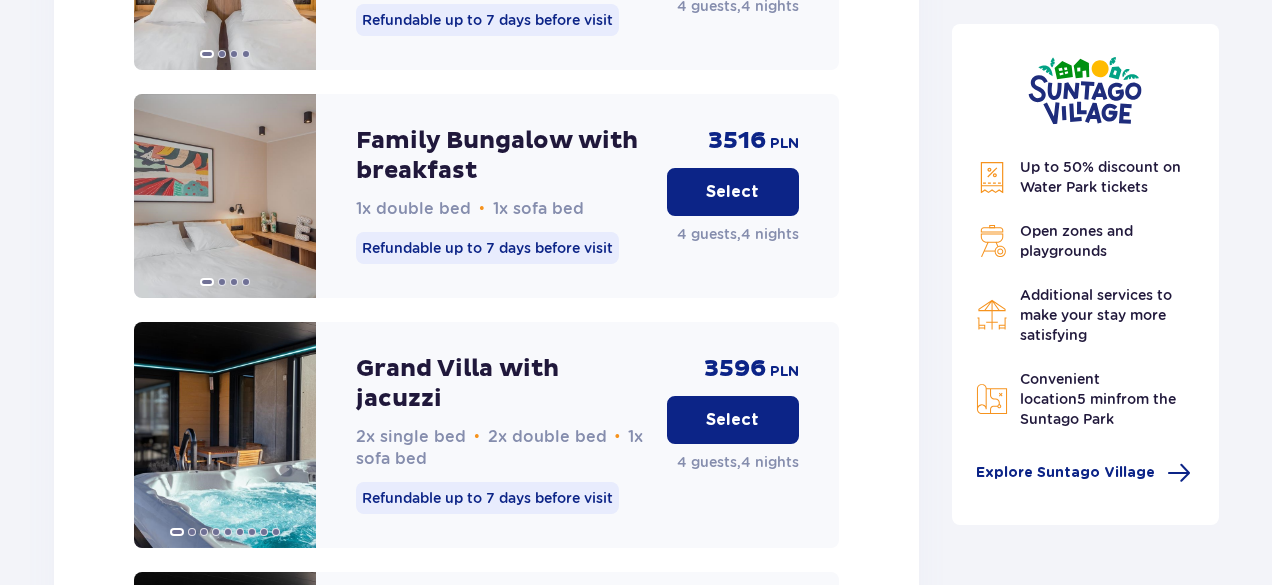 scroll, scrollTop: 3492, scrollLeft: 0, axis: vertical 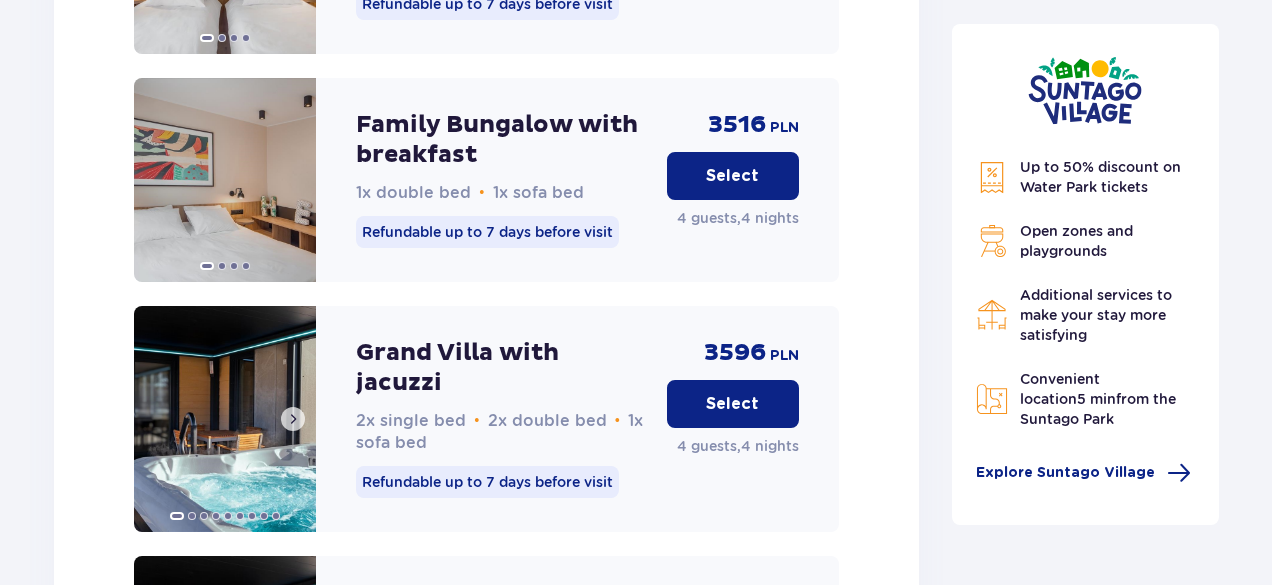 click at bounding box center (225, 419) 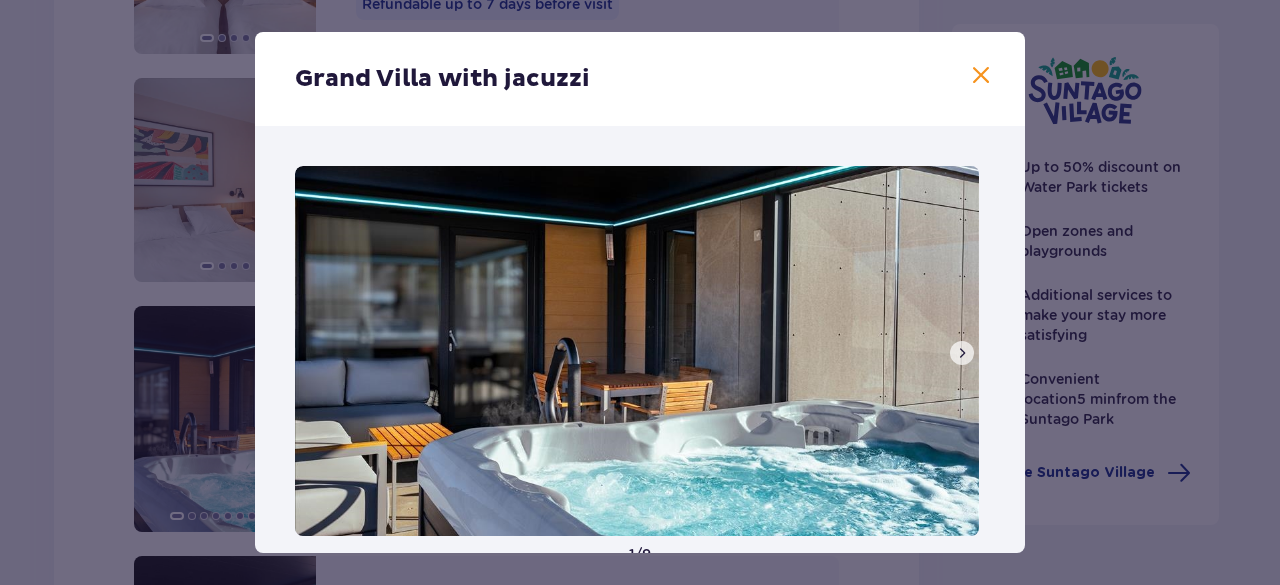 click at bounding box center (962, 353) 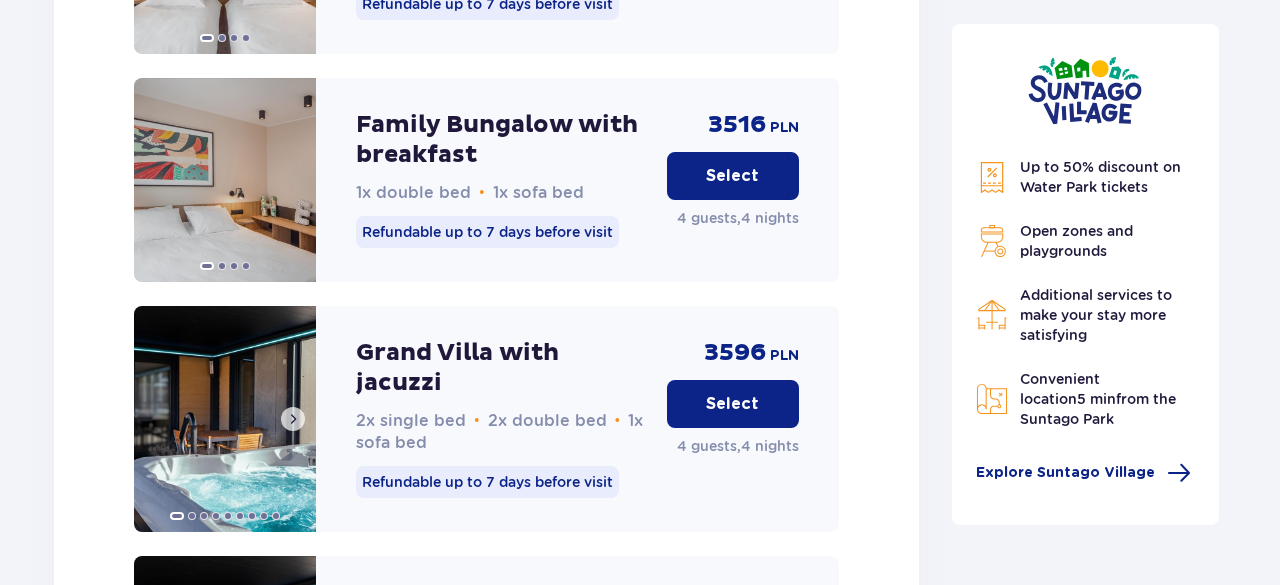 click at bounding box center (293, 419) 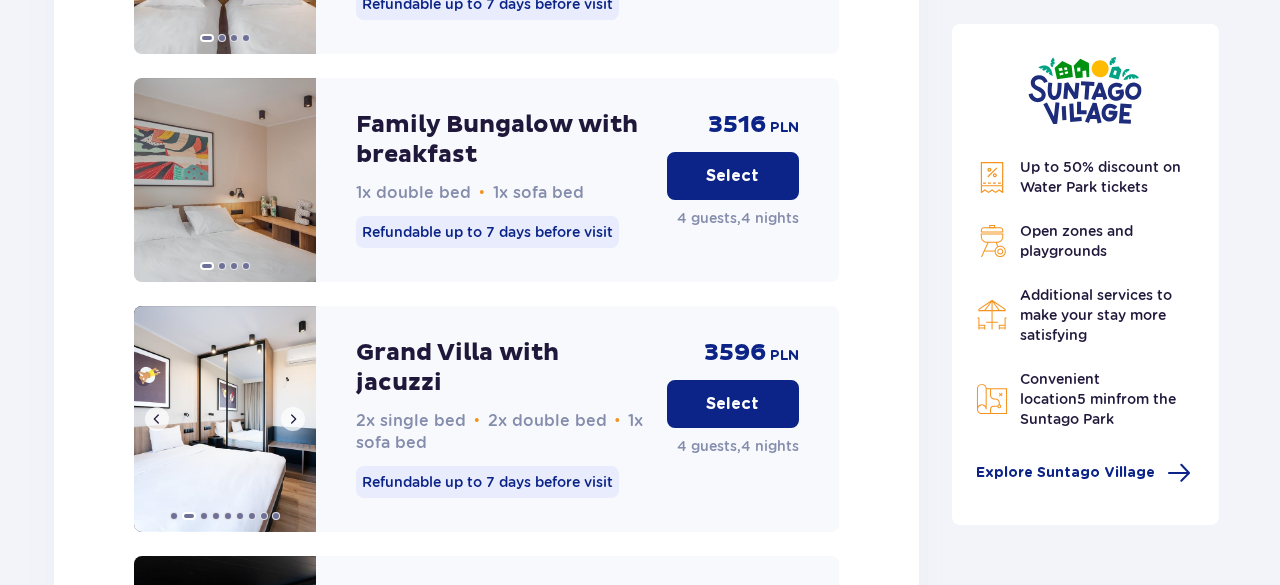 click at bounding box center [293, 419] 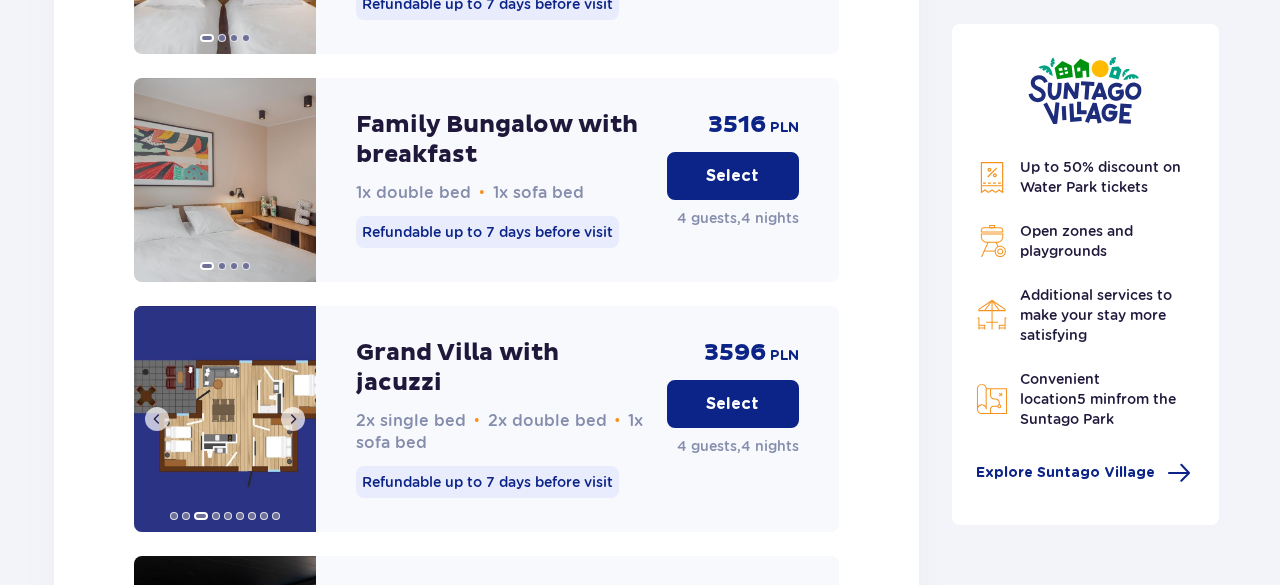 click at bounding box center (225, 419) 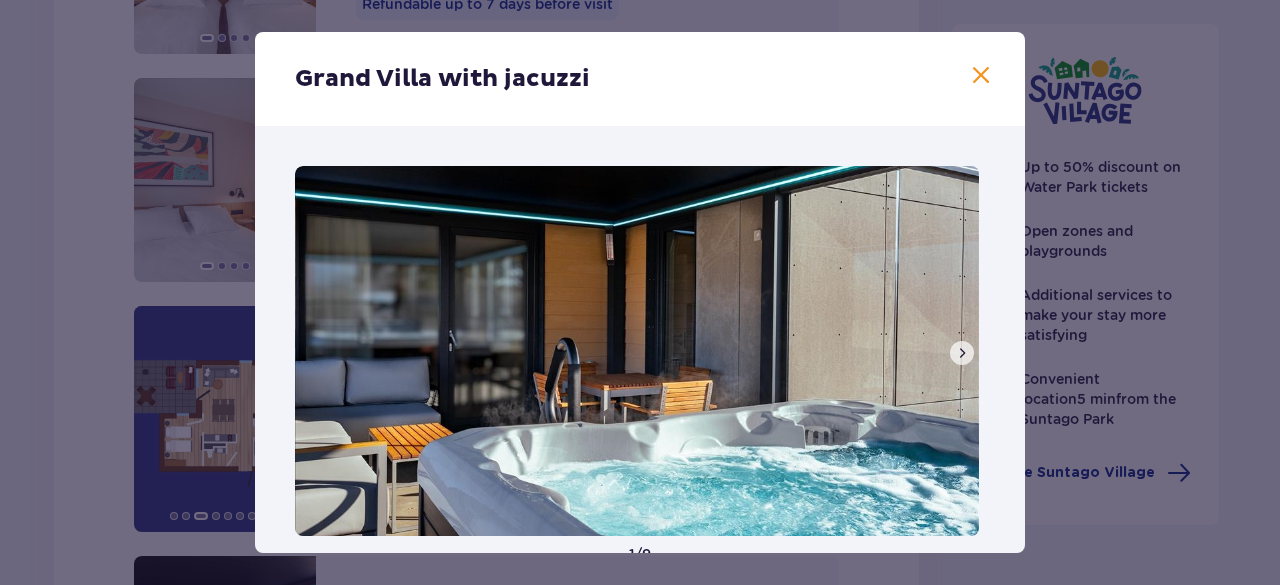 click at bounding box center (962, 353) 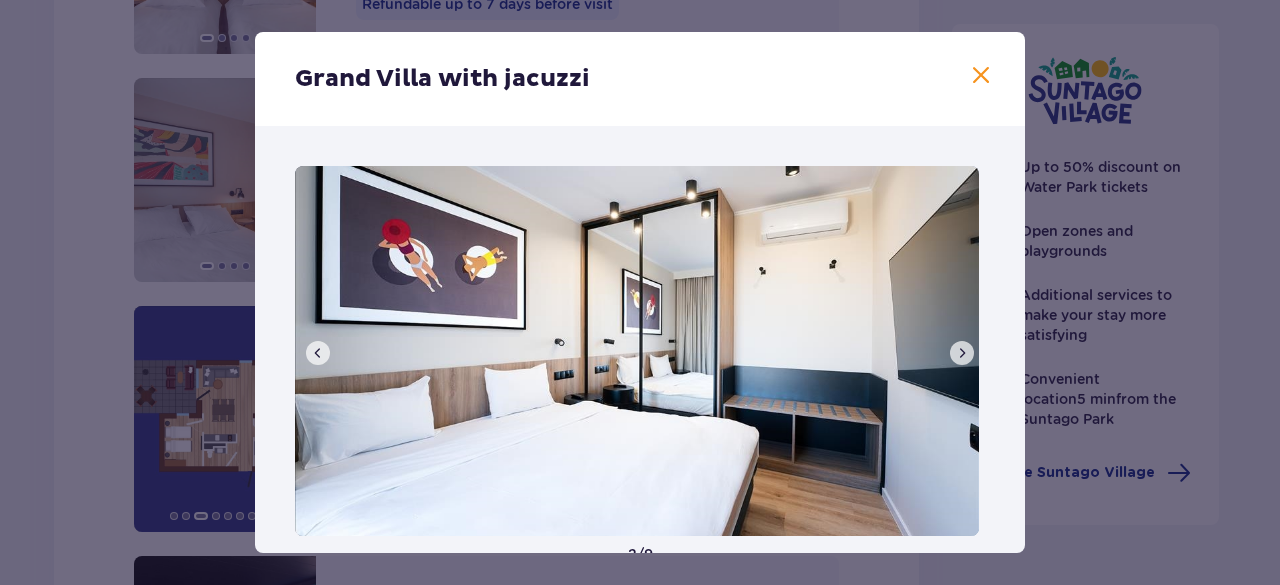 click at bounding box center [962, 353] 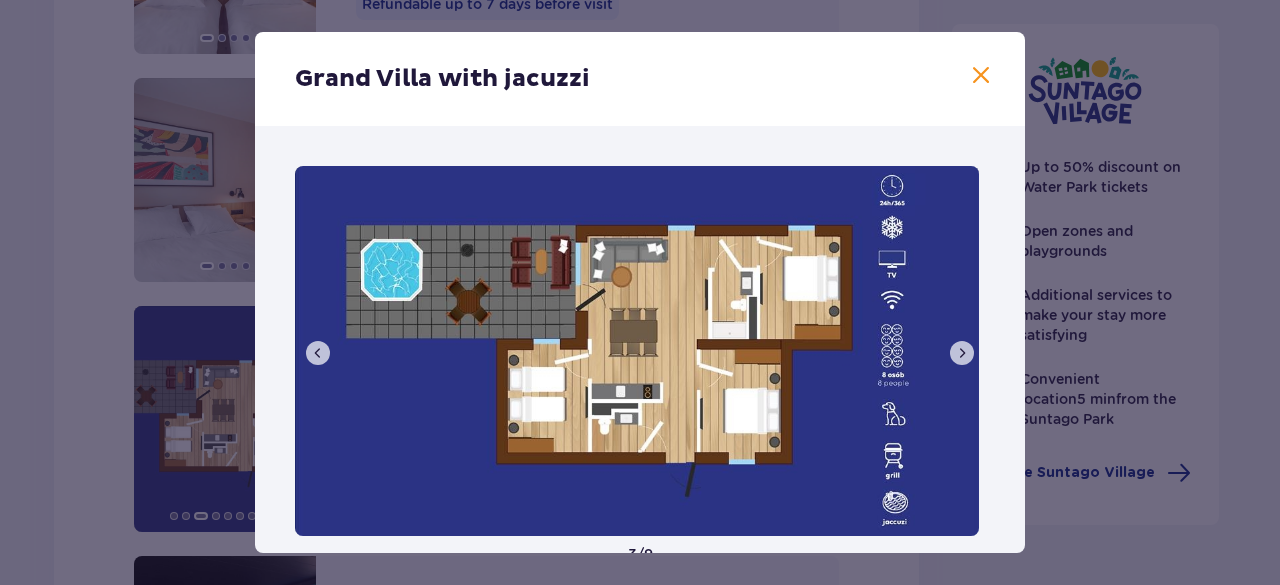click at bounding box center [962, 353] 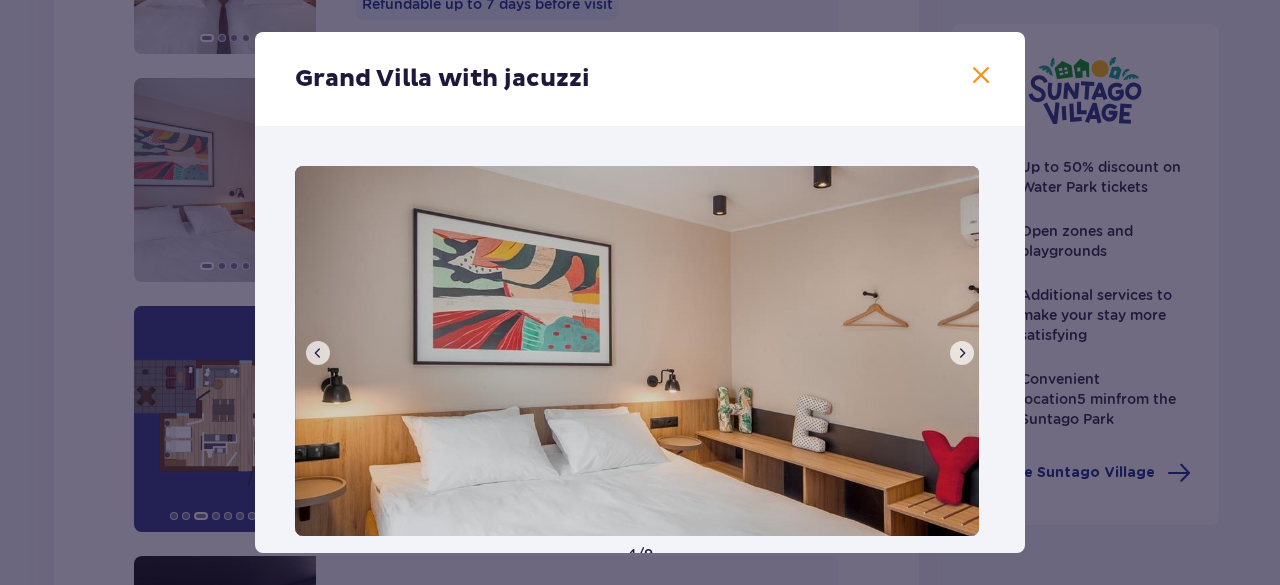 click at bounding box center [962, 353] 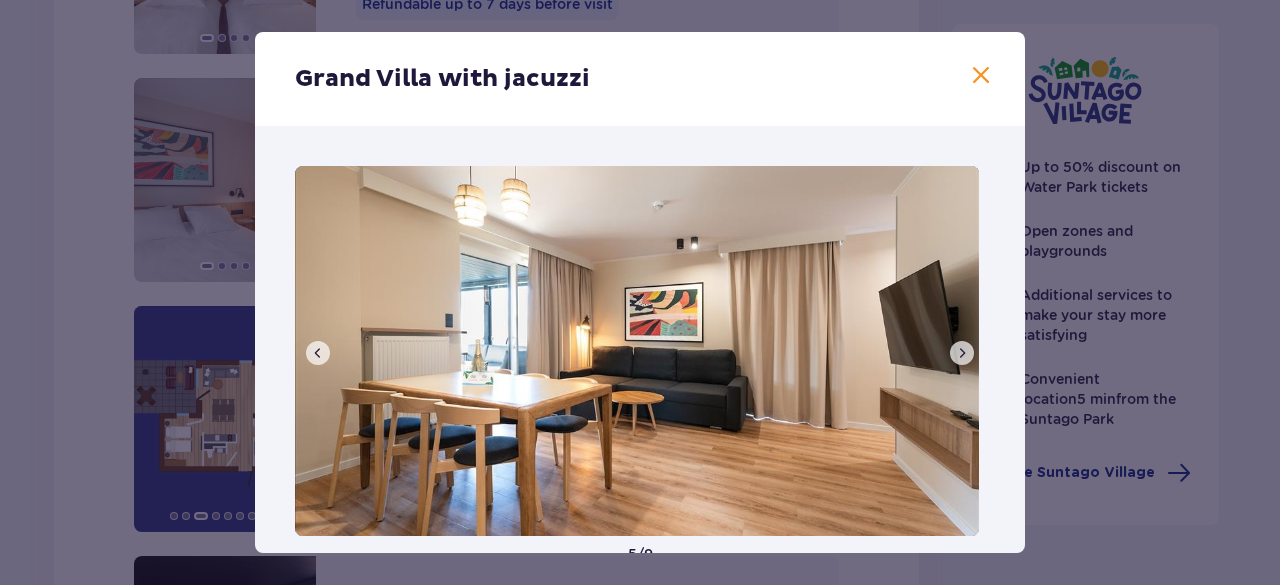 click at bounding box center [981, 76] 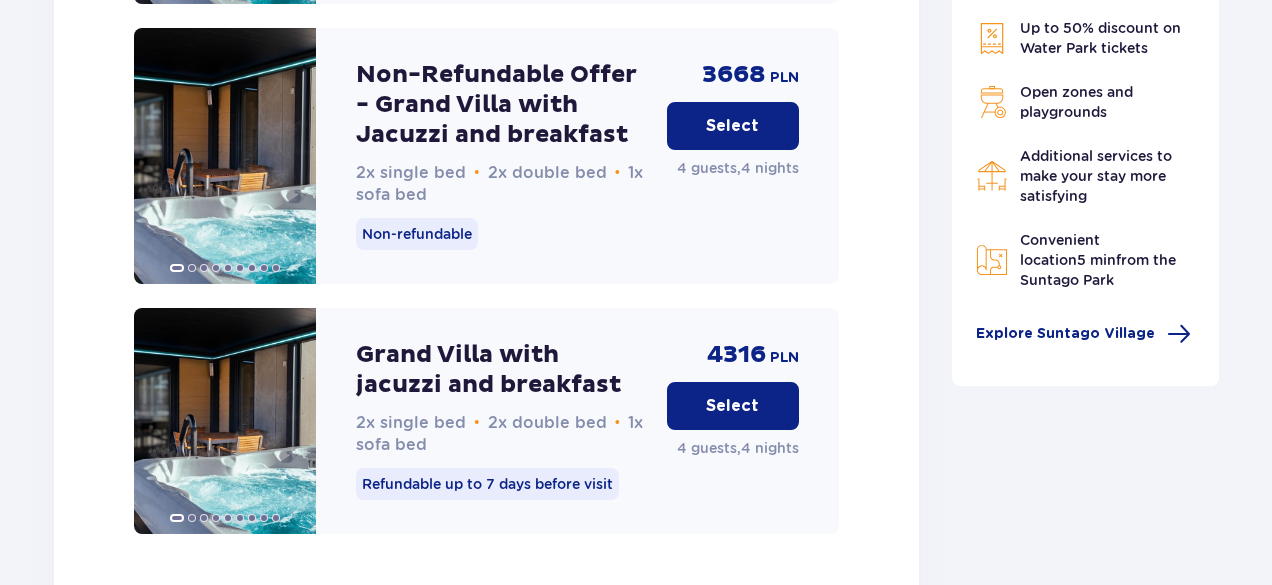 scroll, scrollTop: 4014, scrollLeft: 0, axis: vertical 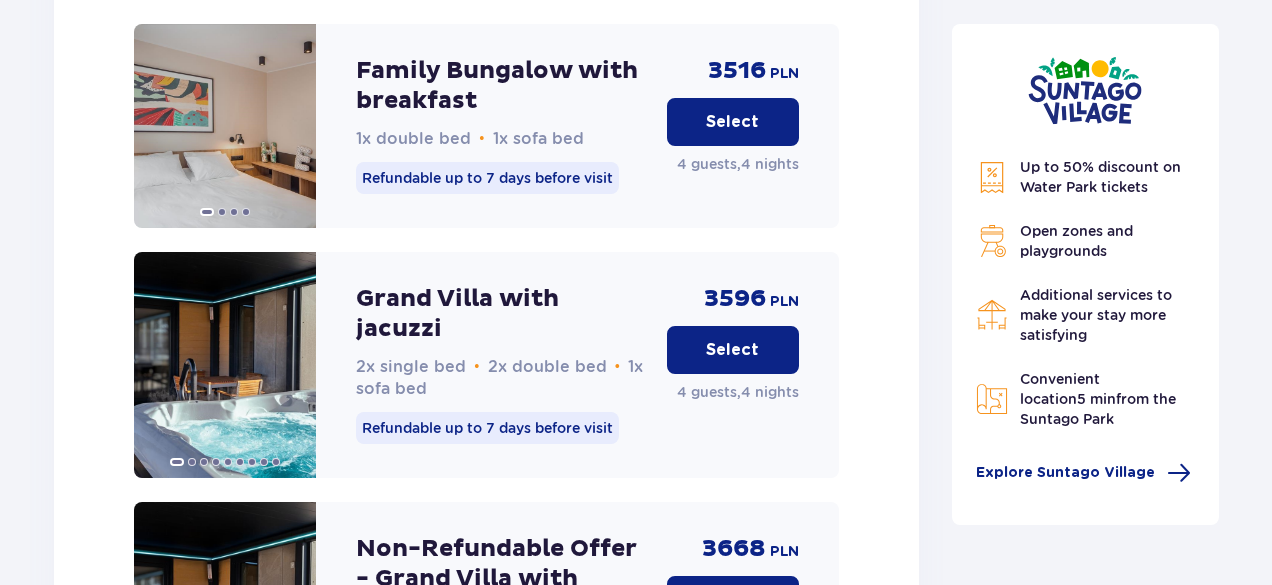 click on "Select" at bounding box center [732, 350] 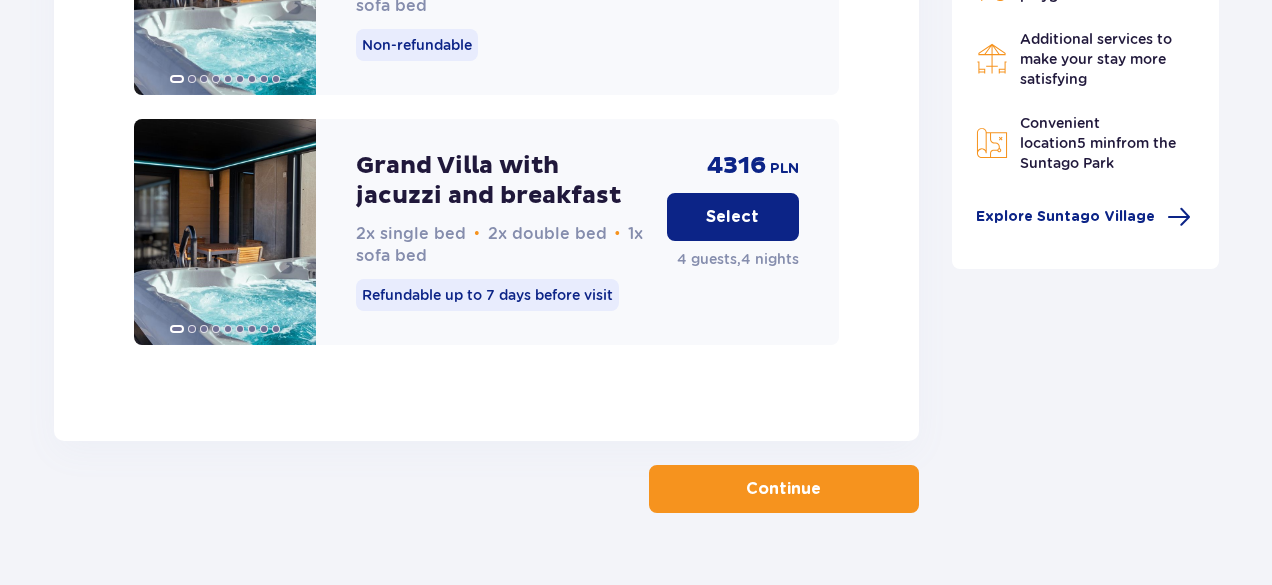 scroll, scrollTop: 4210, scrollLeft: 0, axis: vertical 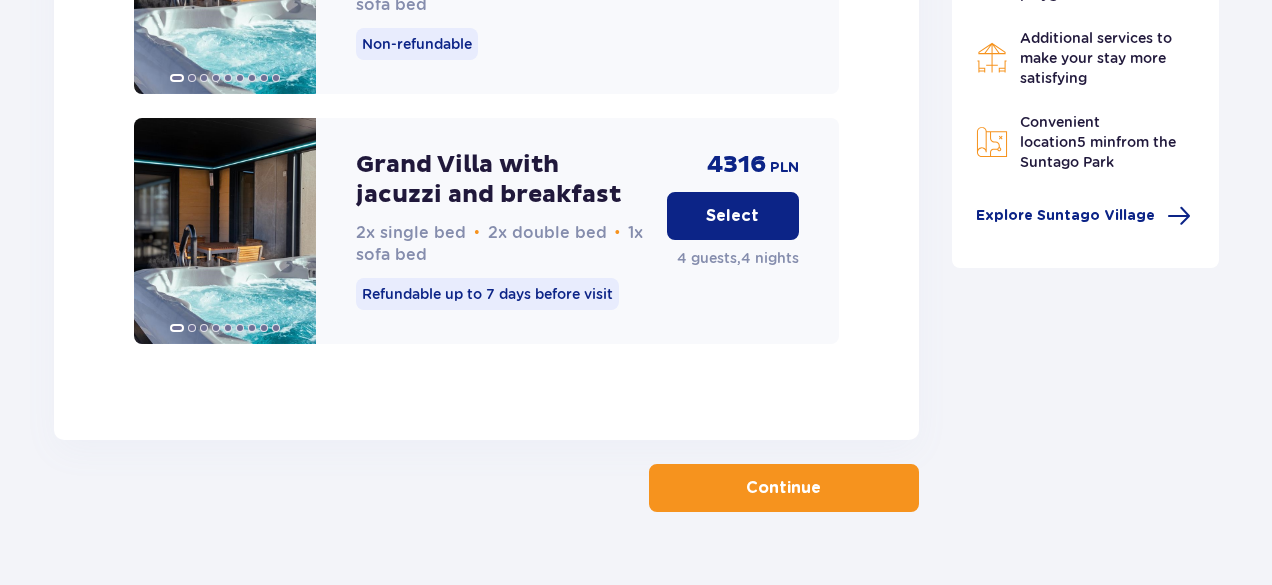 click on "Continue" at bounding box center [784, 488] 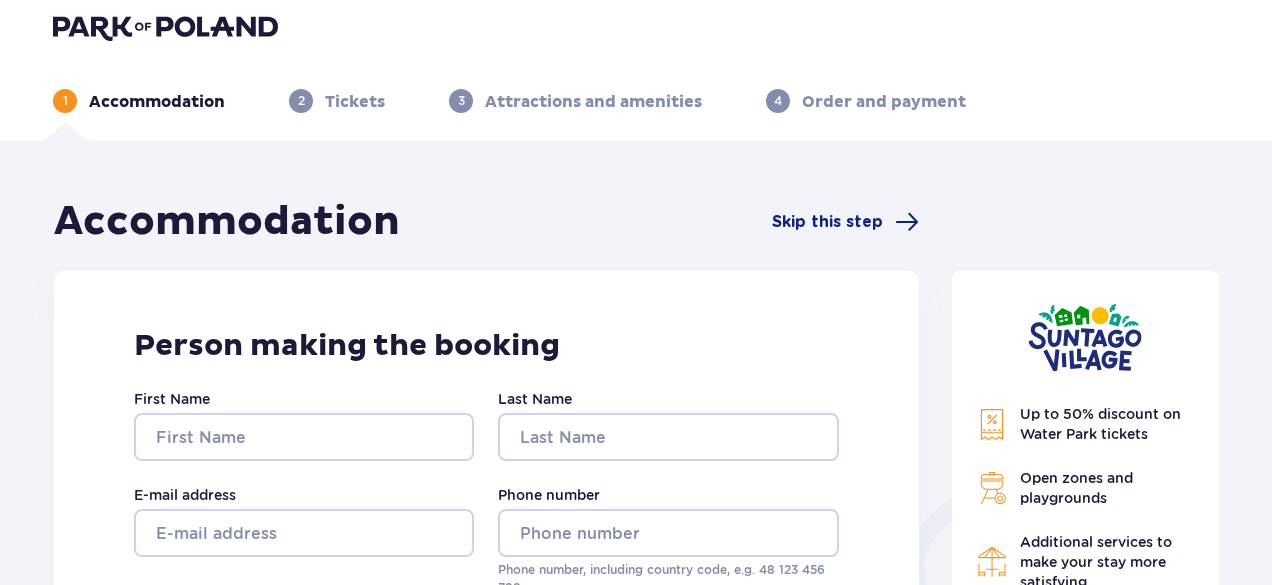 scroll, scrollTop: 0, scrollLeft: 0, axis: both 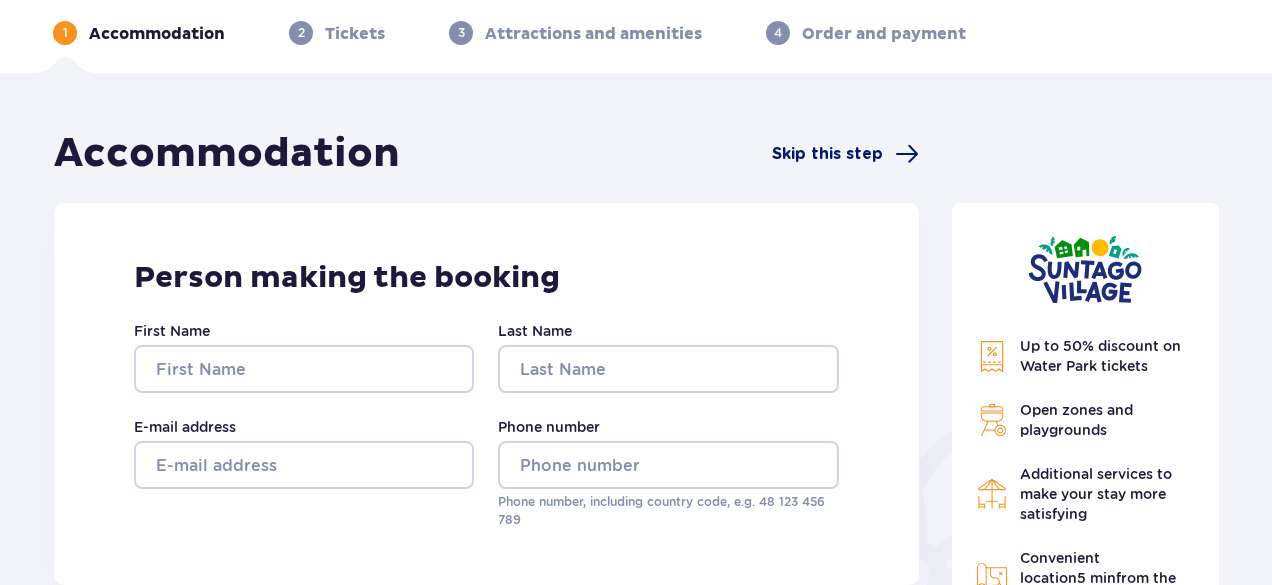 click on "Skip this step" at bounding box center (827, 154) 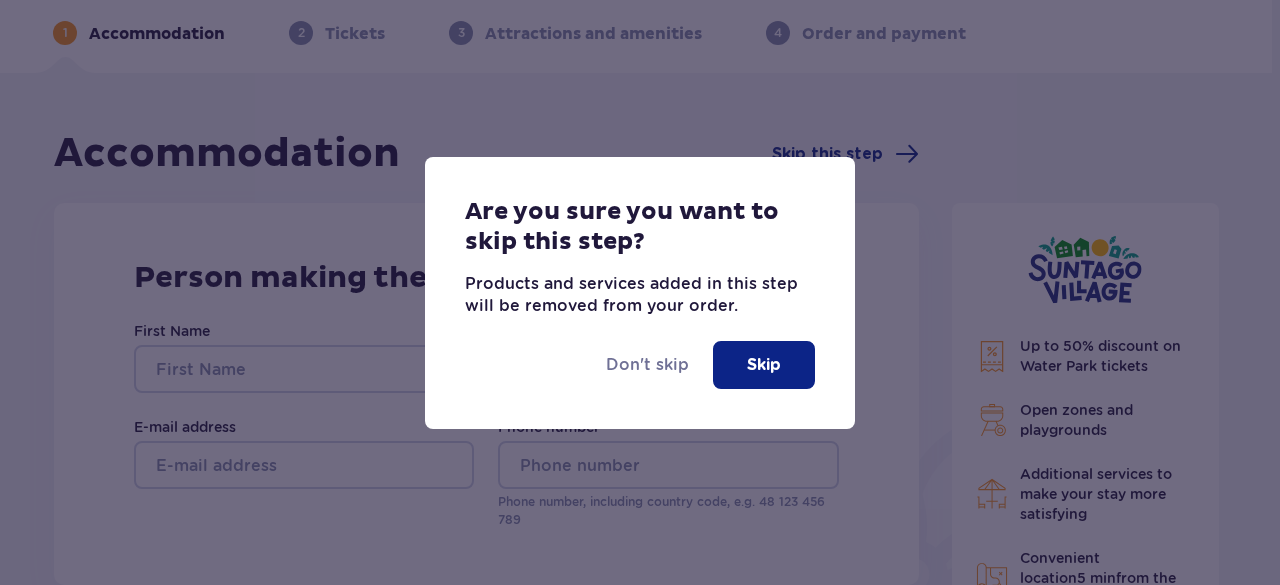 click on "Skip" at bounding box center (764, 365) 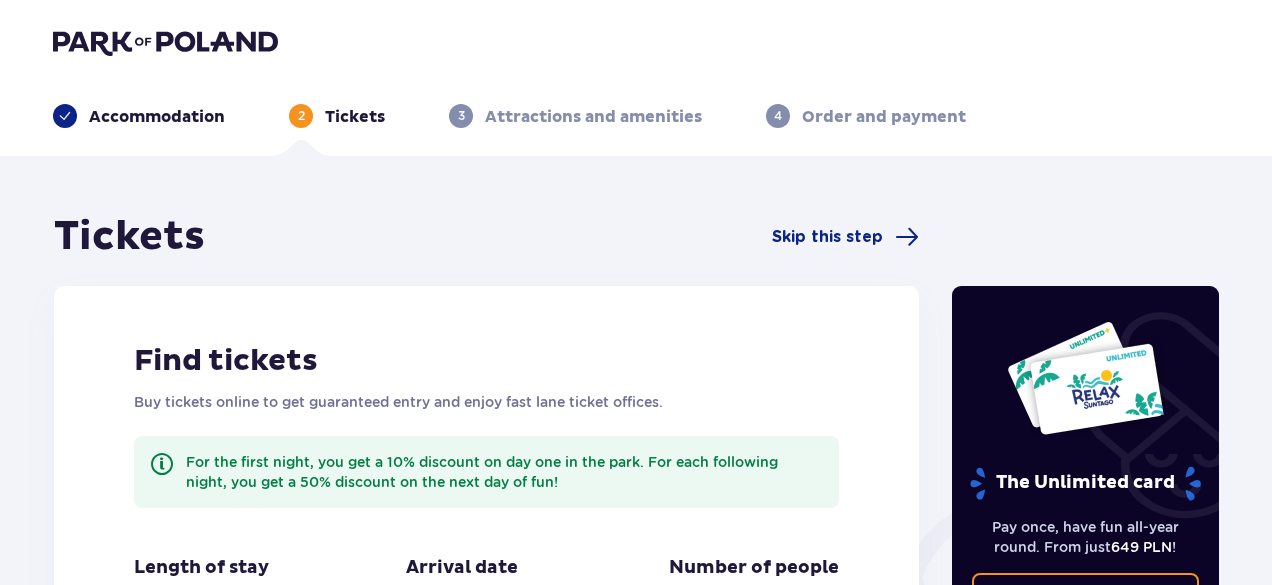 scroll, scrollTop: 0, scrollLeft: 0, axis: both 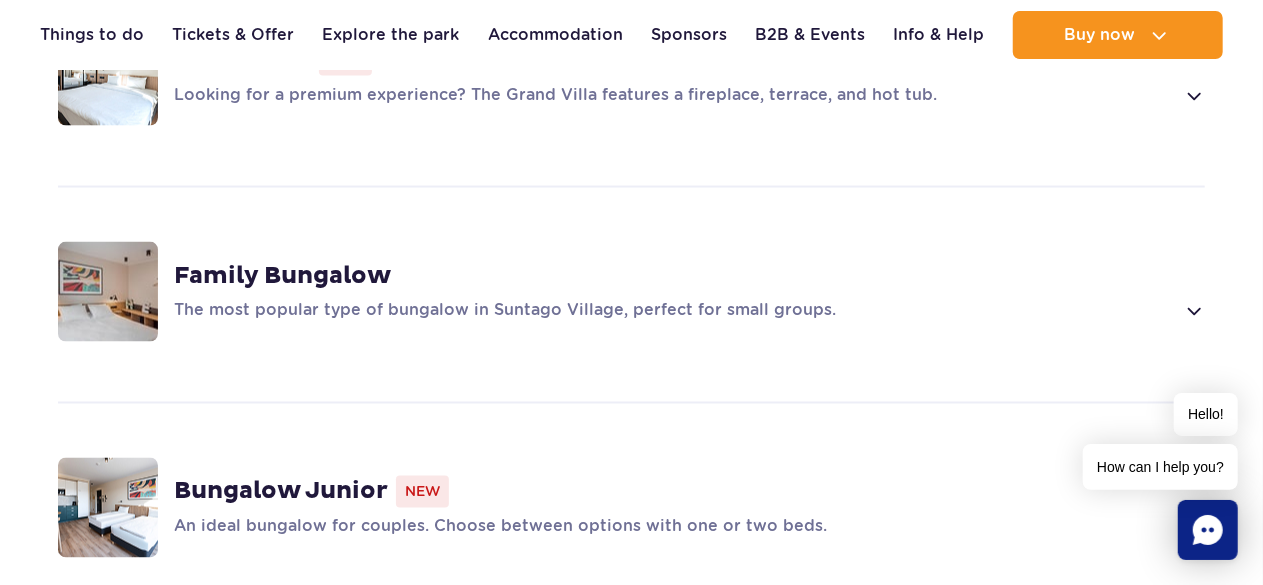 click at bounding box center [1193, 311] 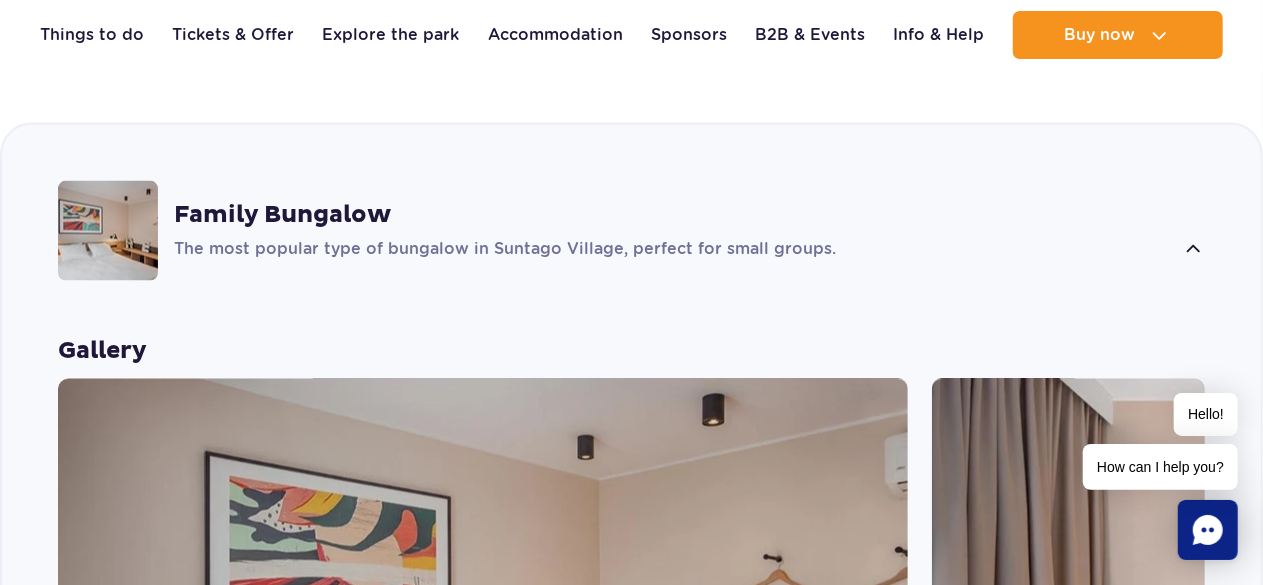 scroll, scrollTop: 1616, scrollLeft: 0, axis: vertical 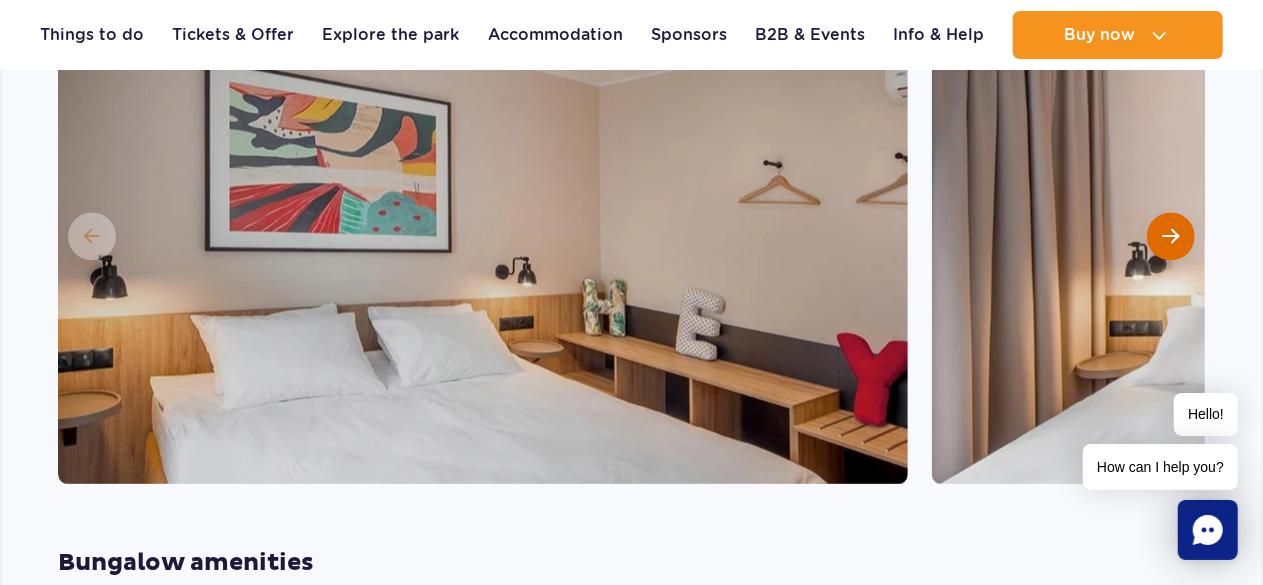 click at bounding box center [1171, 236] 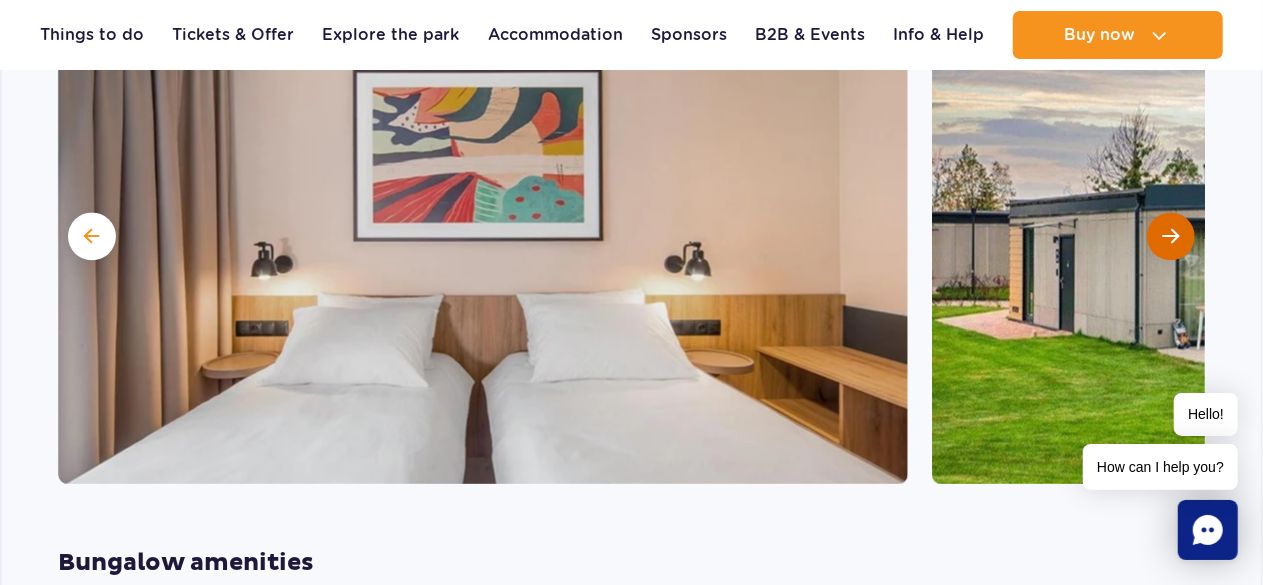 click at bounding box center (1171, 236) 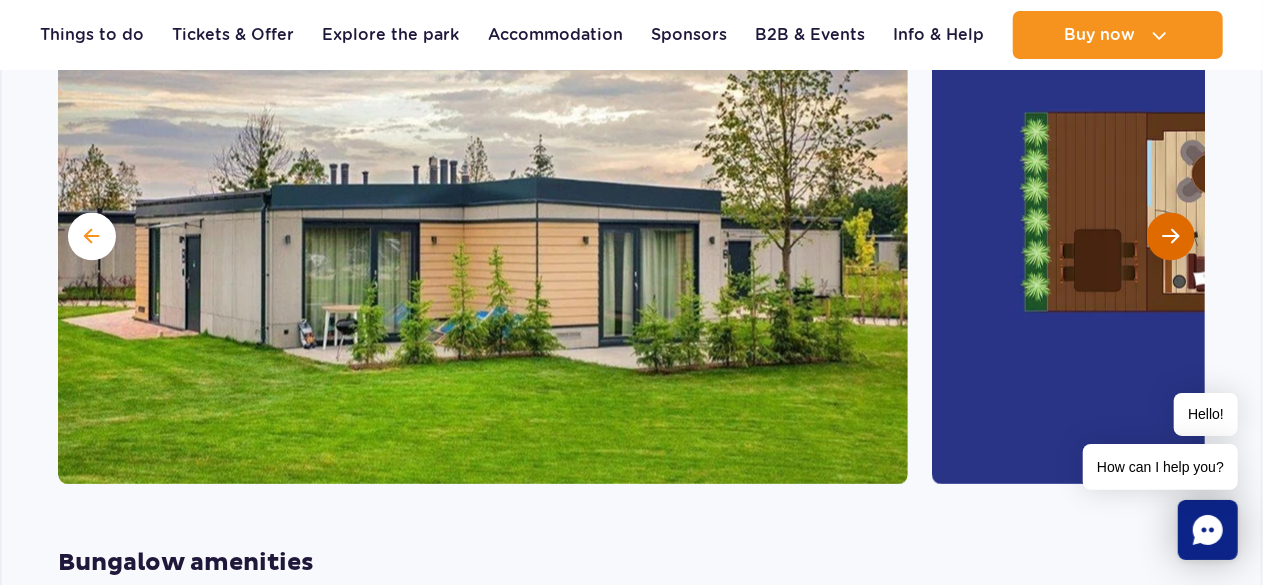 click at bounding box center [1171, 236] 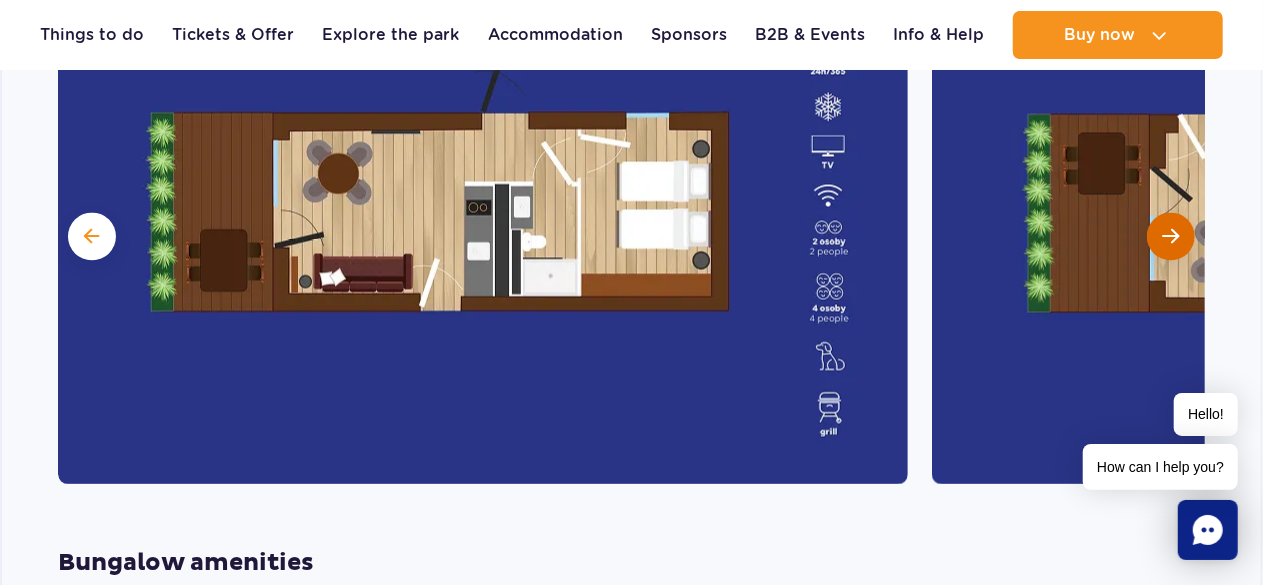 click at bounding box center [1171, 236] 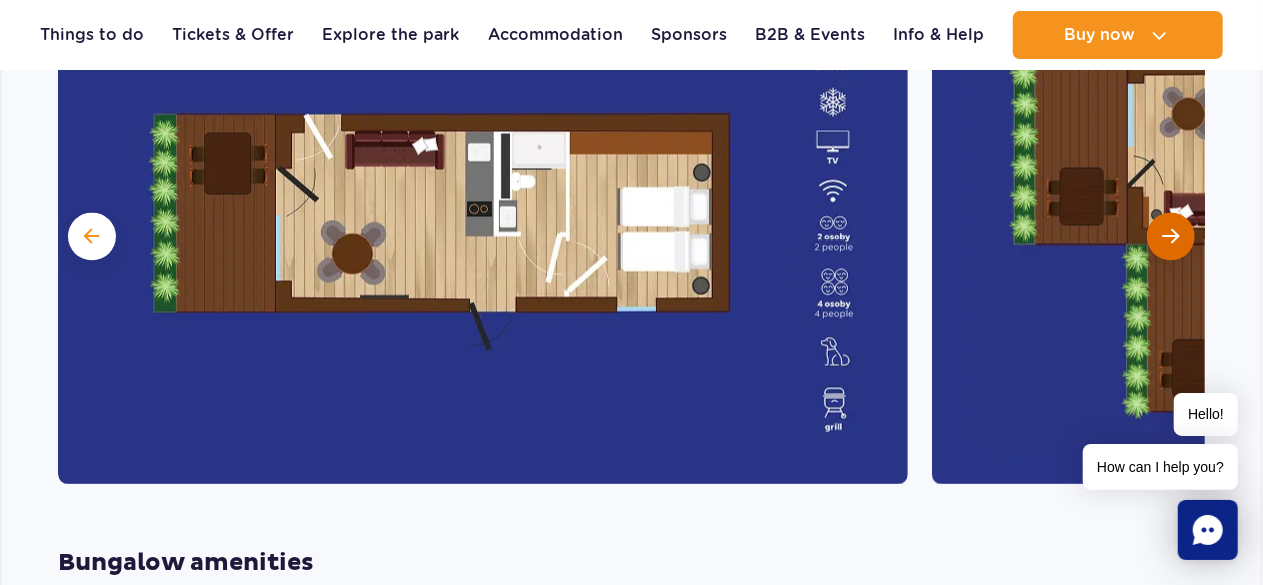 click at bounding box center [1171, 236] 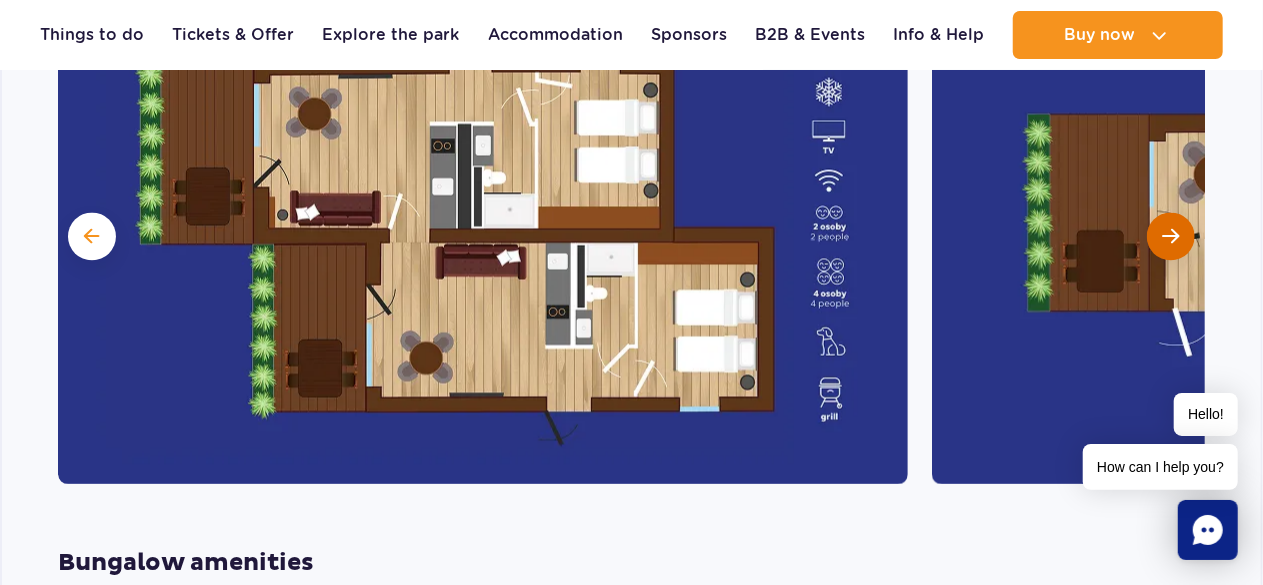 click at bounding box center [1171, 236] 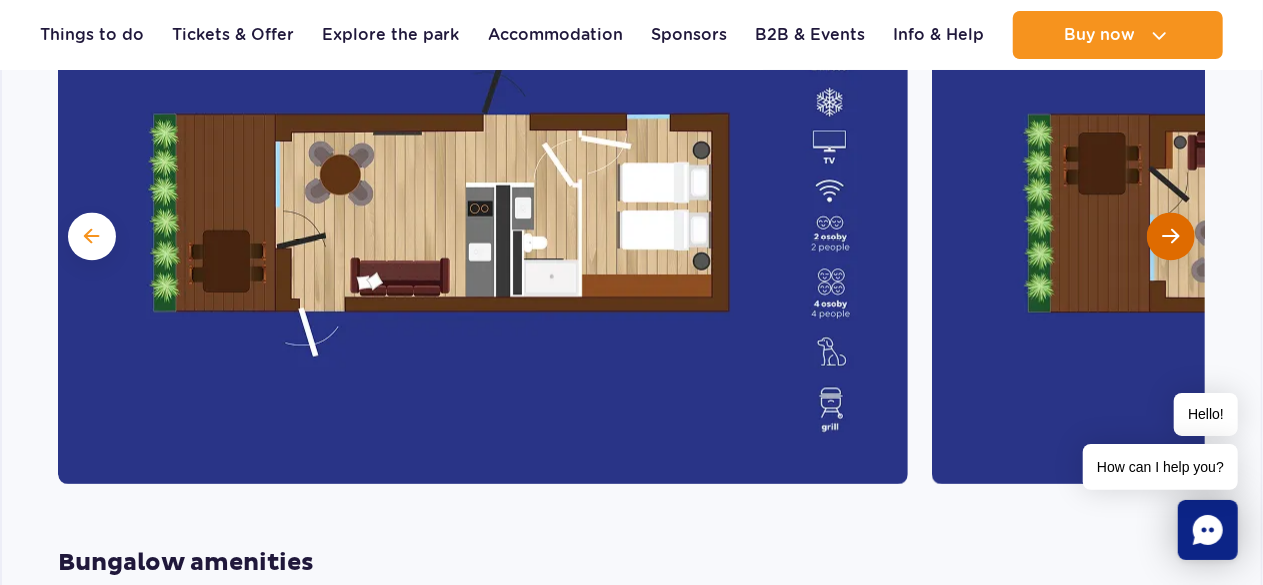 click at bounding box center (1171, 236) 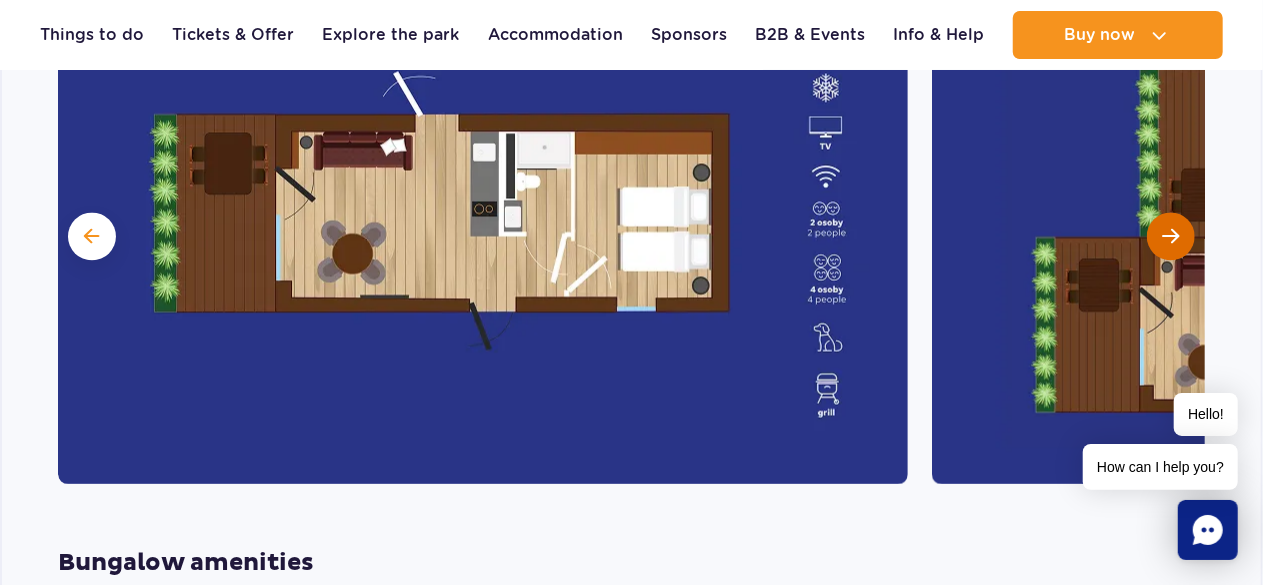 click at bounding box center (1171, 236) 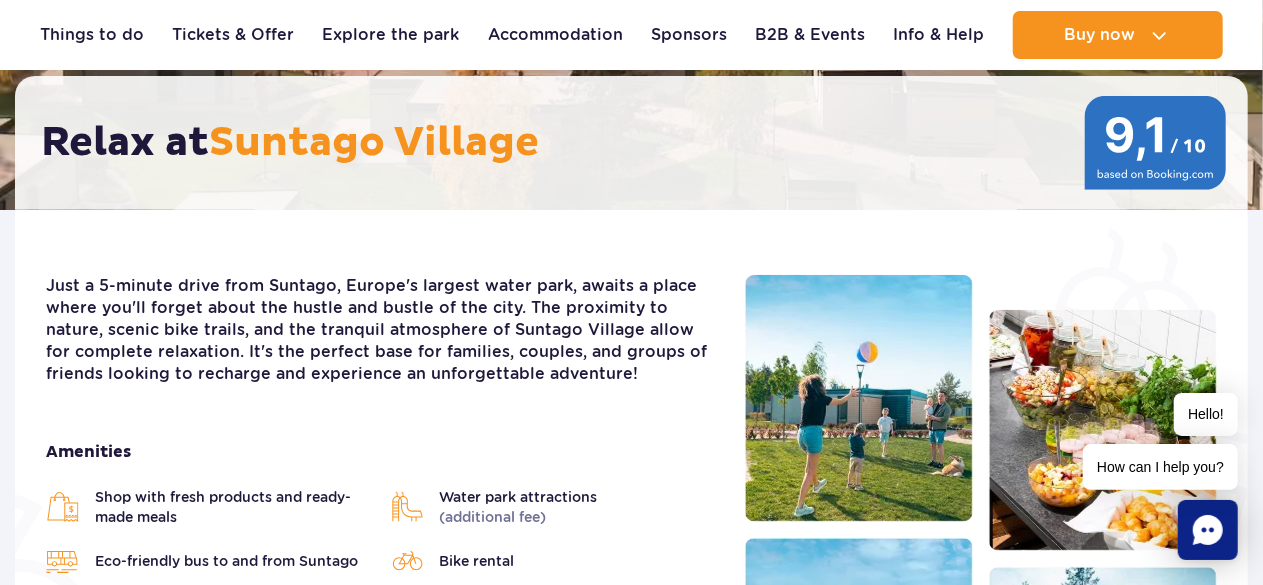 scroll, scrollTop: 0, scrollLeft: 0, axis: both 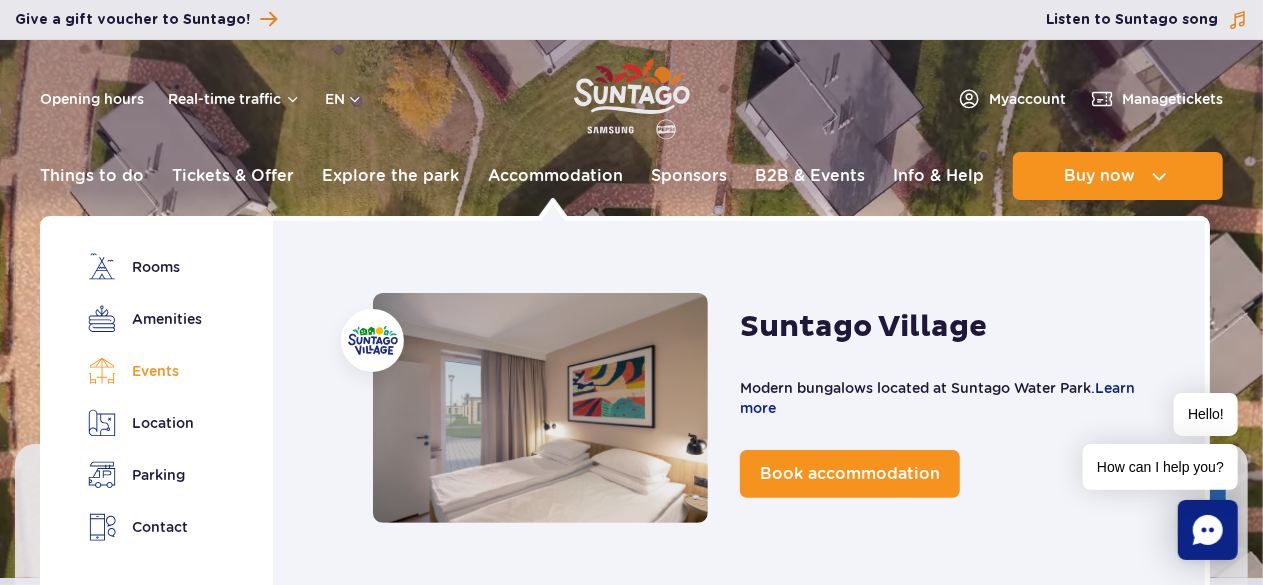 click on "Events" at bounding box center [144, 371] 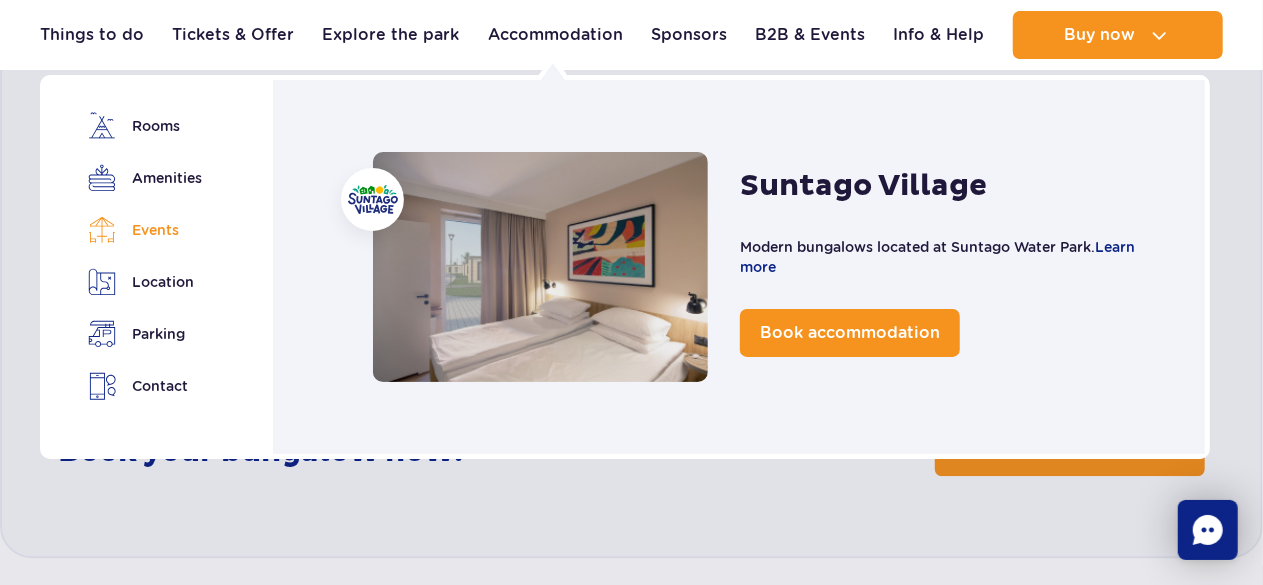 scroll, scrollTop: 2588, scrollLeft: 0, axis: vertical 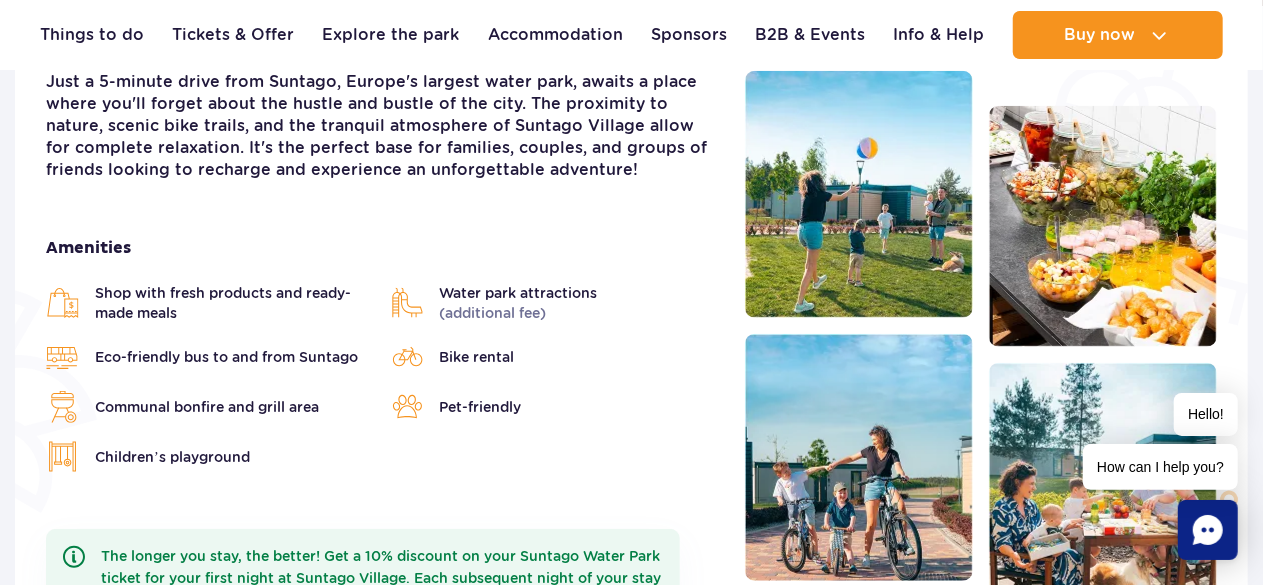 click at bounding box center (1103, 226) 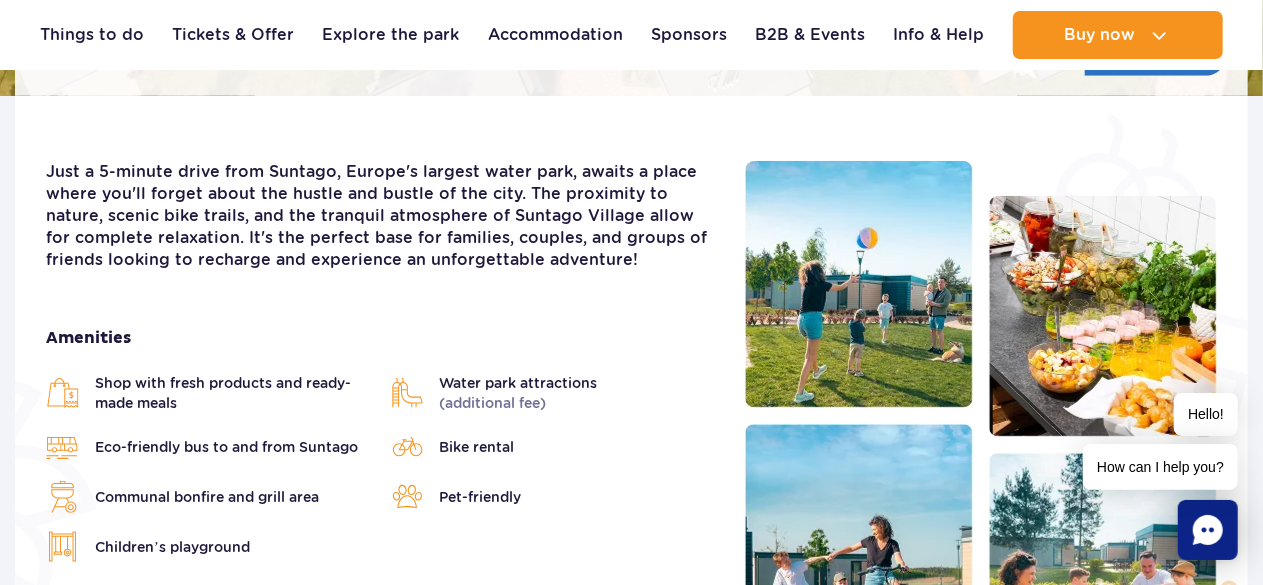 scroll, scrollTop: 554, scrollLeft: 0, axis: vertical 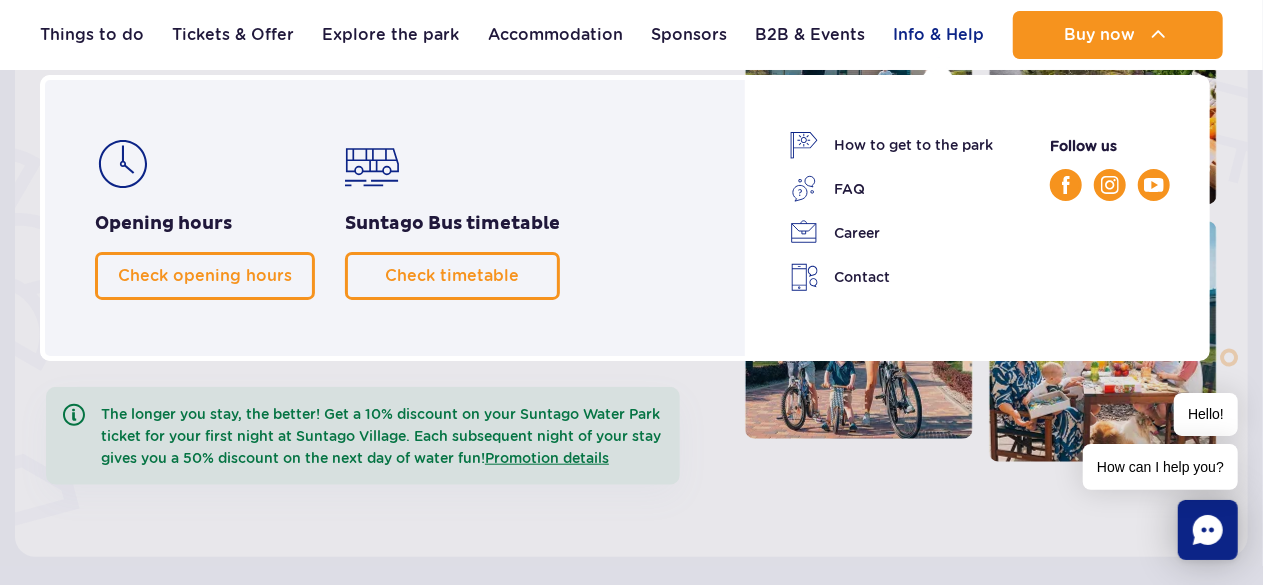 click on "Info & Help" at bounding box center (939, 35) 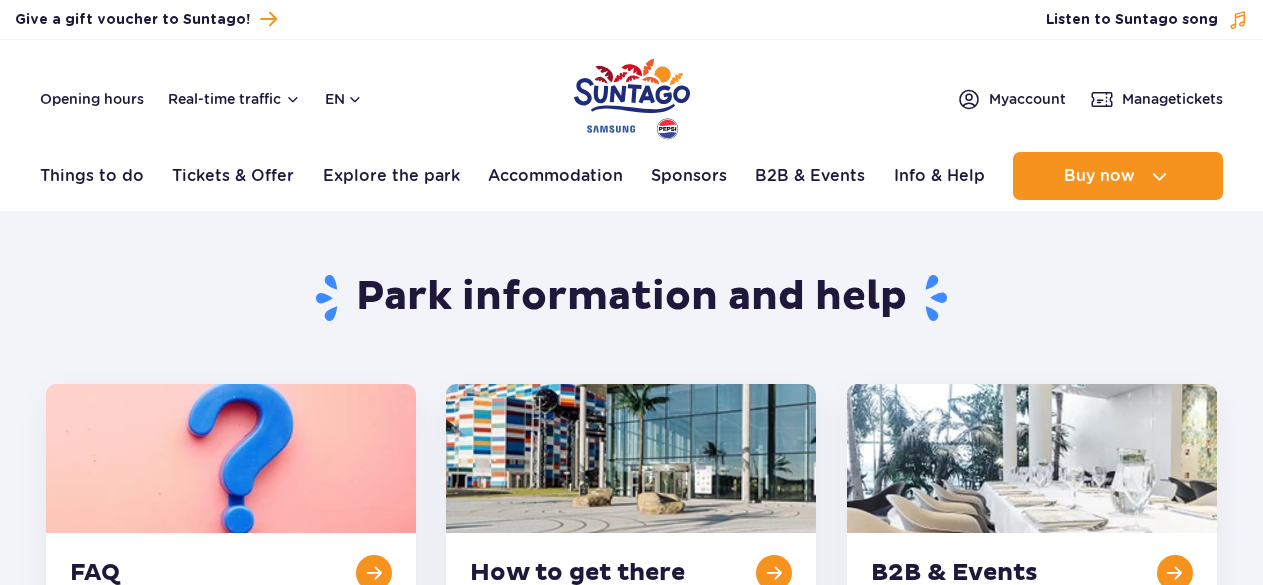 scroll, scrollTop: 0, scrollLeft: 0, axis: both 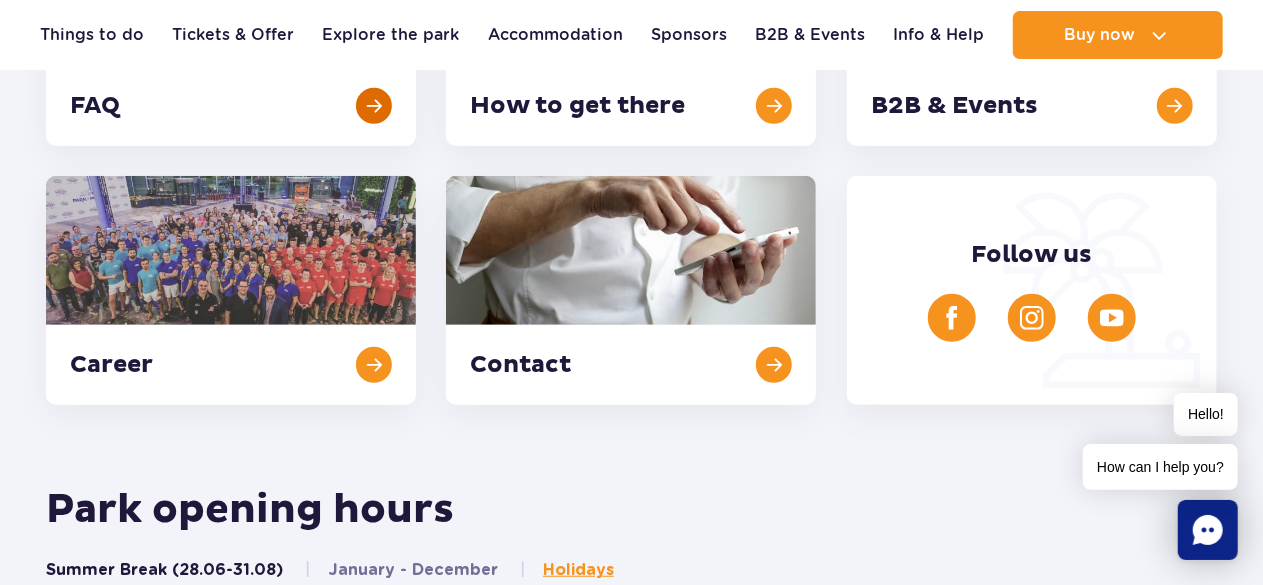 click at bounding box center (231, 31) 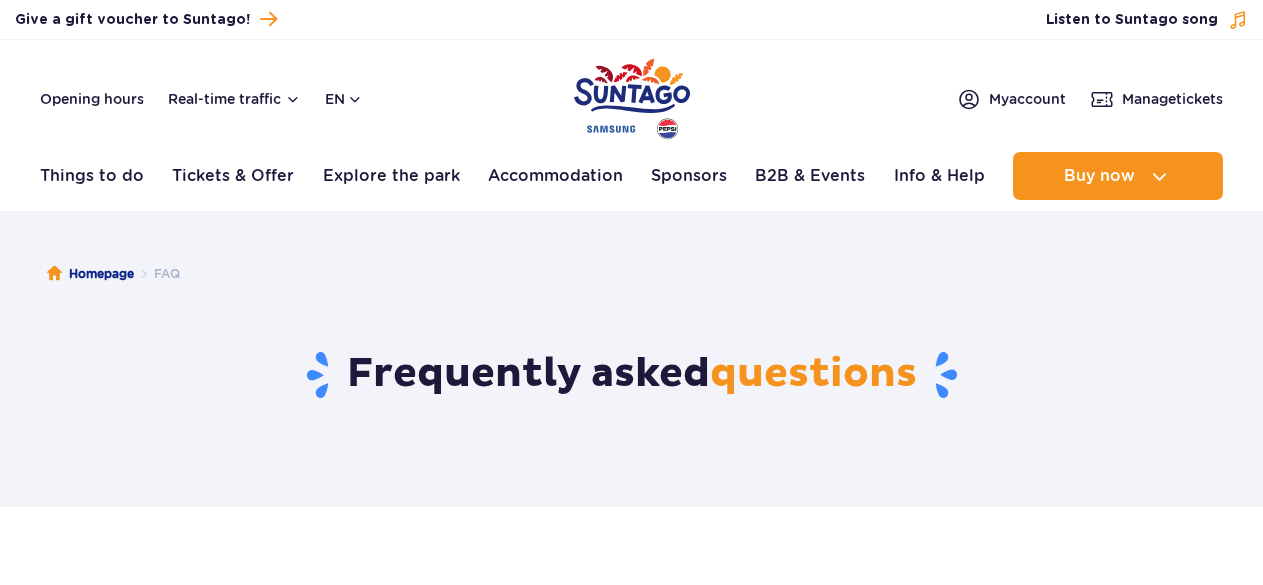 scroll, scrollTop: 0, scrollLeft: 0, axis: both 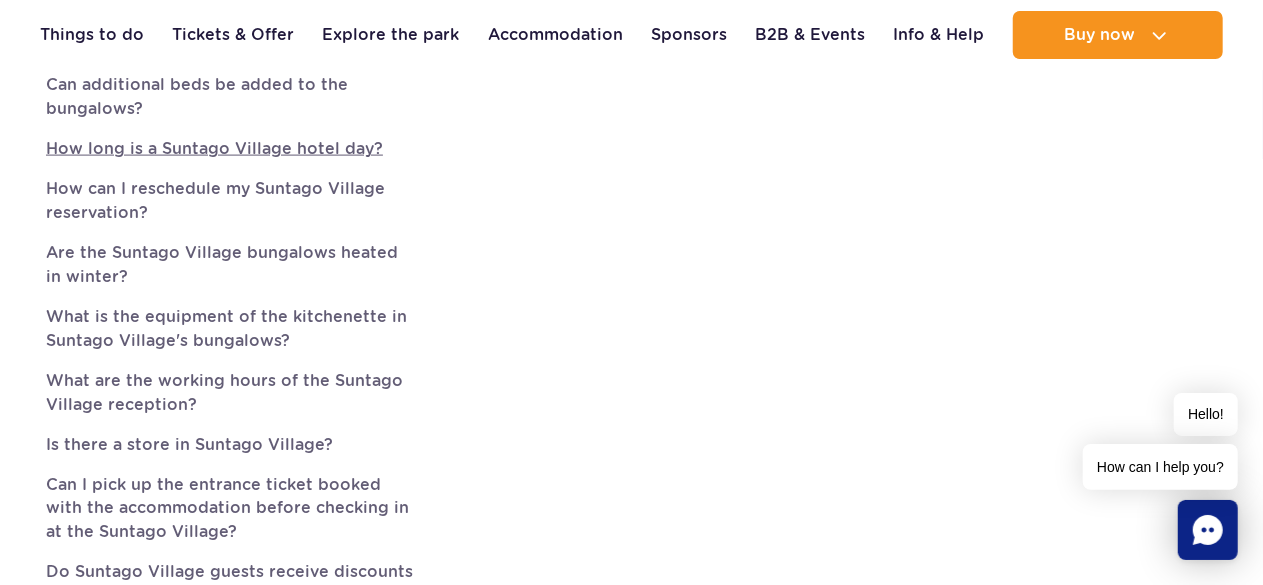 click on "How long is a Suntago Village hotel day?" at bounding box center (231, 149) 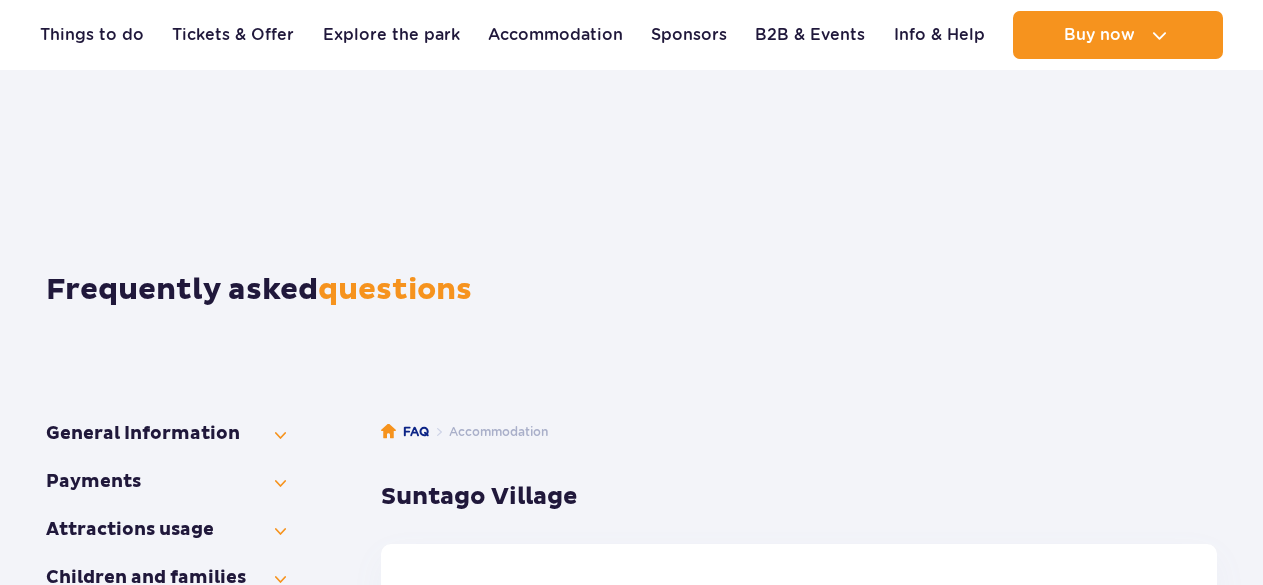 scroll, scrollTop: 596, scrollLeft: 0, axis: vertical 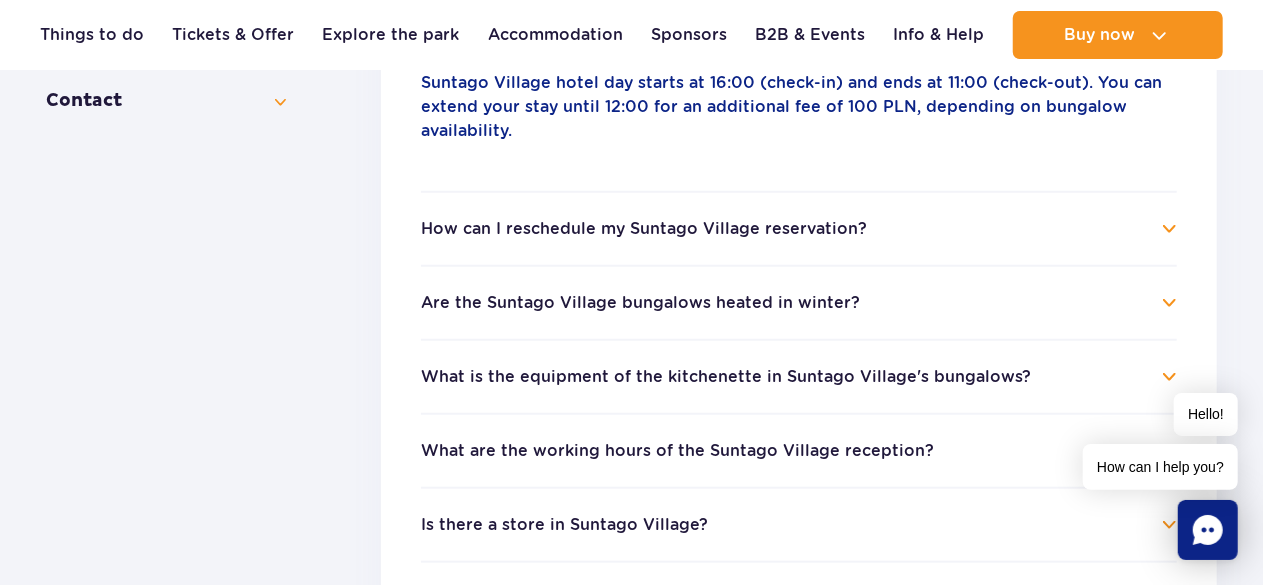 click on "How can I reschedule my Suntago Village reservation?" at bounding box center [799, 229] 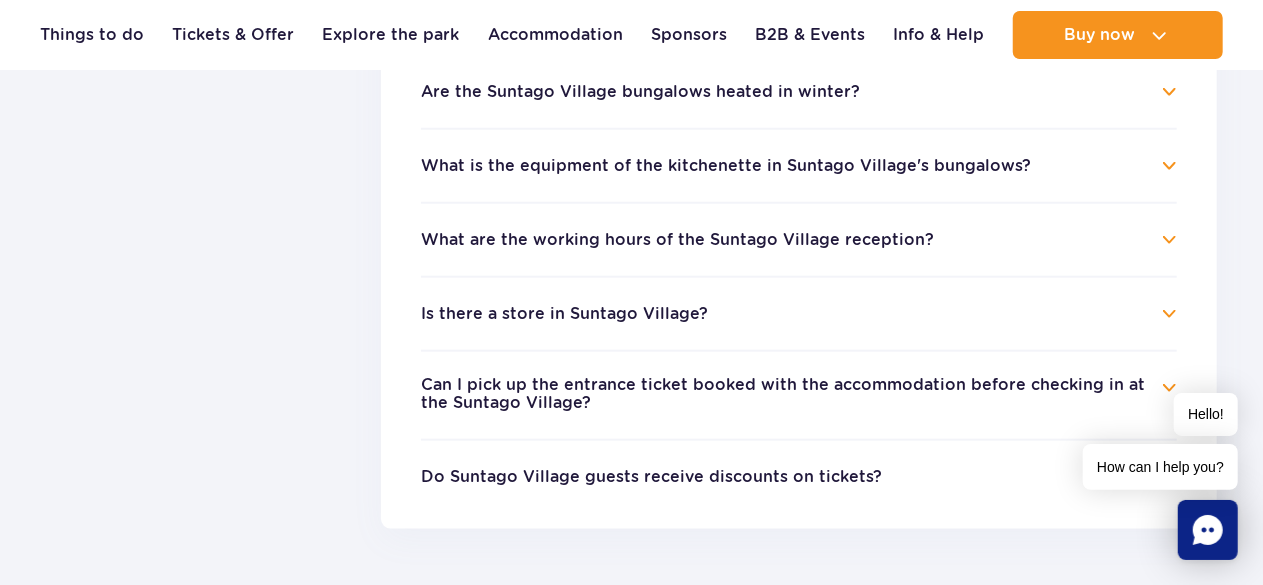scroll, scrollTop: 923, scrollLeft: 0, axis: vertical 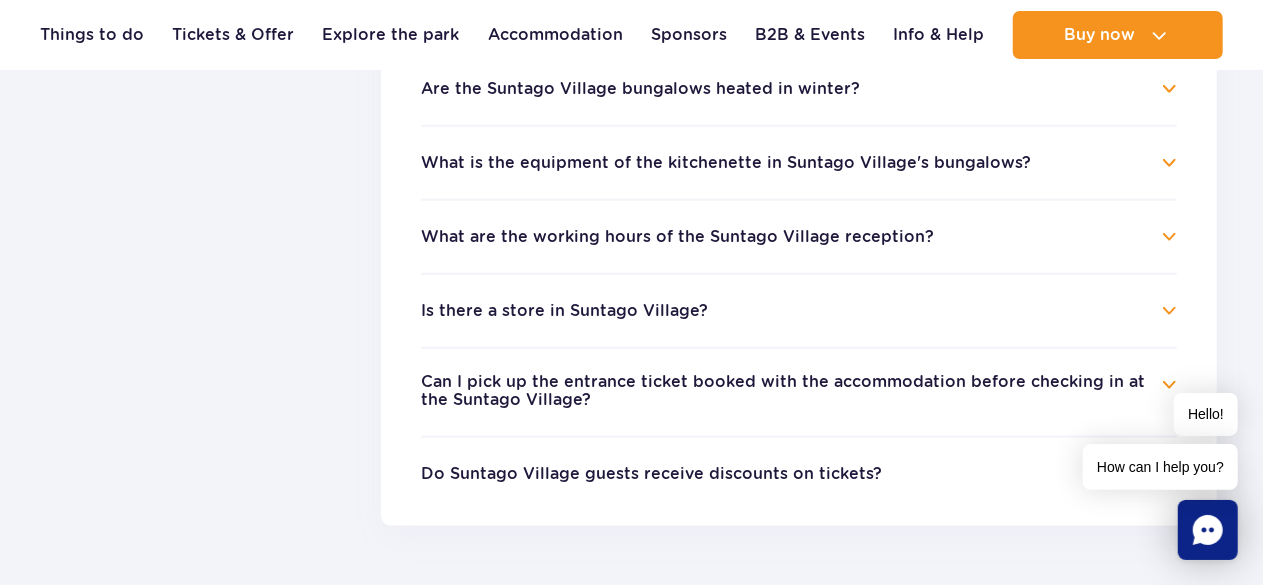 click on "Is there a store in Suntago Village?" at bounding box center [799, 311] 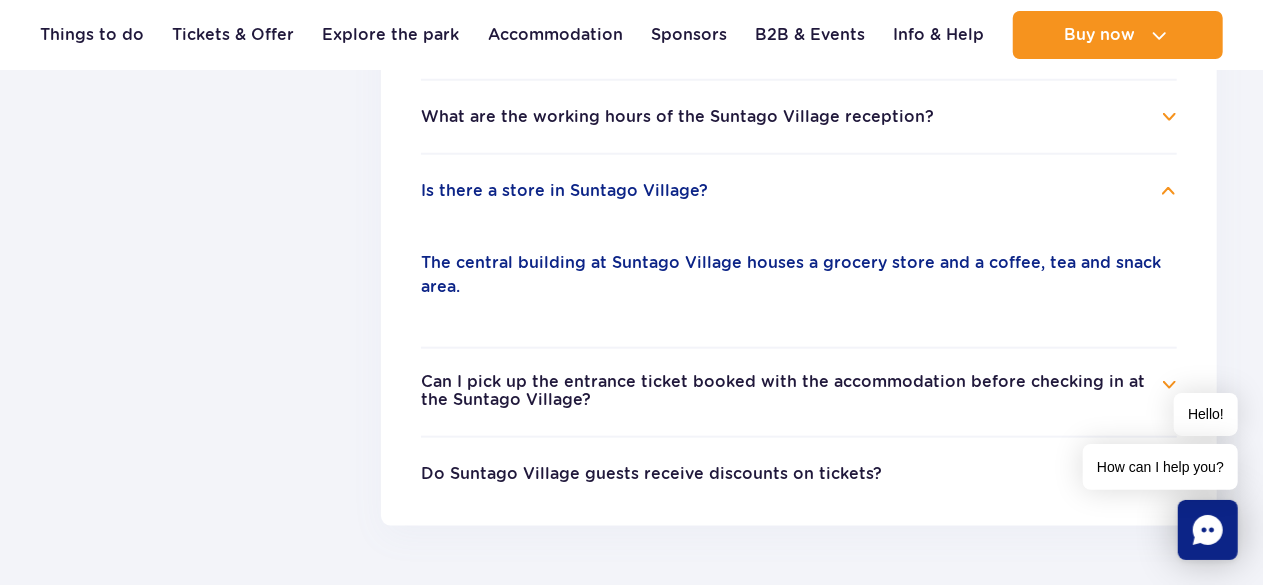scroll, scrollTop: 866, scrollLeft: 0, axis: vertical 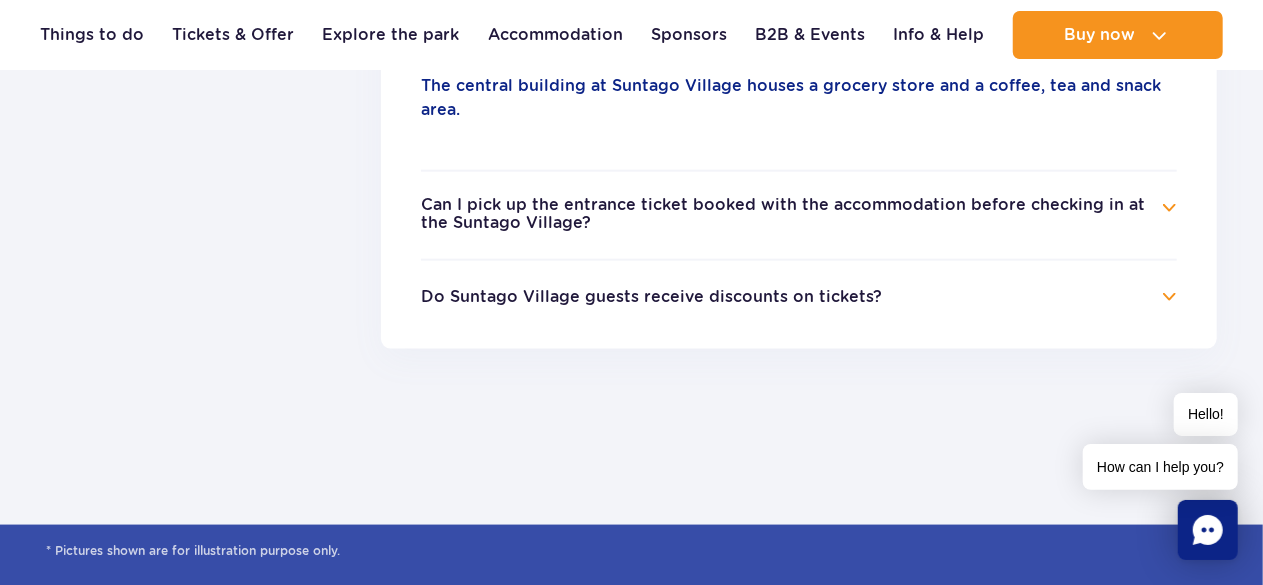 click on "Do Suntago Village guests receive discounts on tickets?" at bounding box center [799, 297] 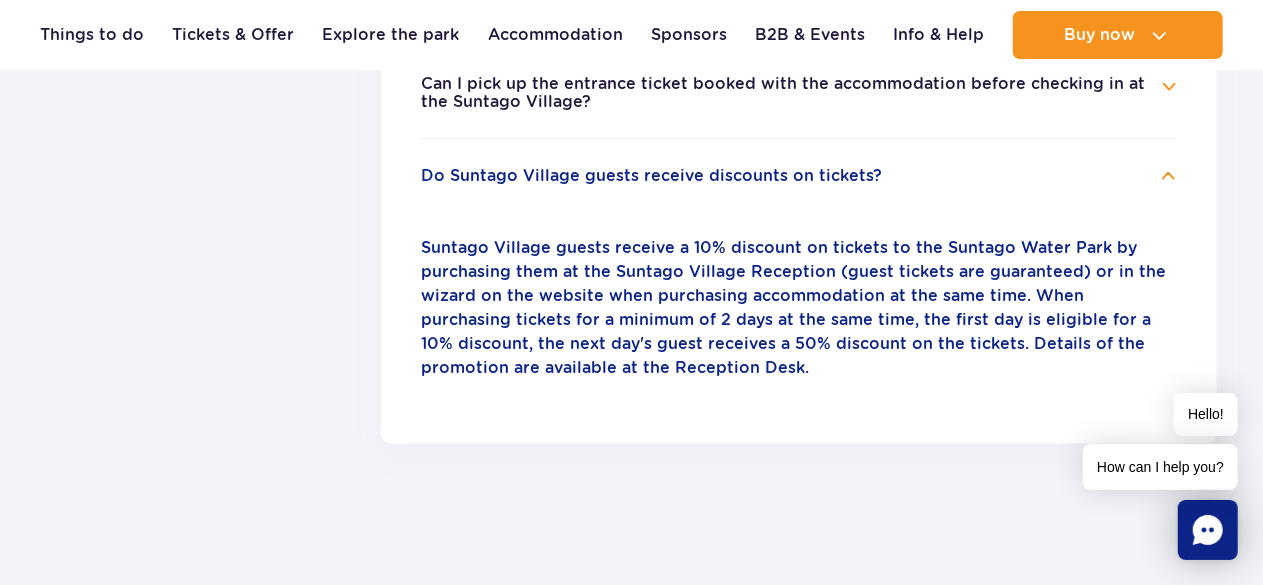 scroll, scrollTop: 969, scrollLeft: 0, axis: vertical 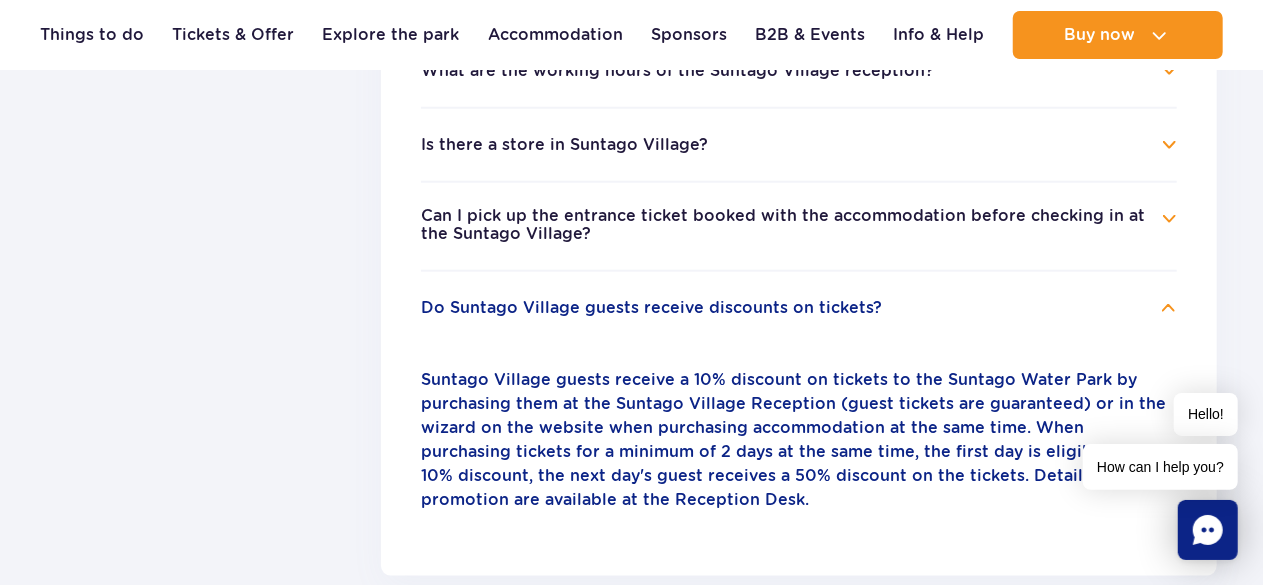 click on "Do Suntago Village guests receive discounts on tickets?" at bounding box center [799, 308] 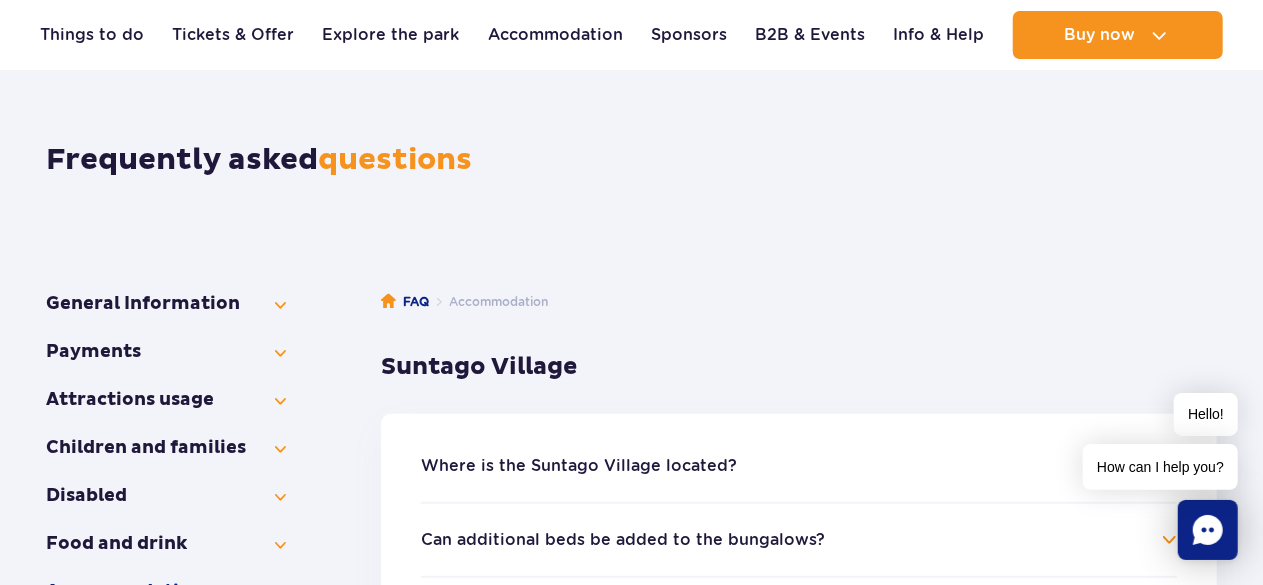 scroll, scrollTop: 0, scrollLeft: 0, axis: both 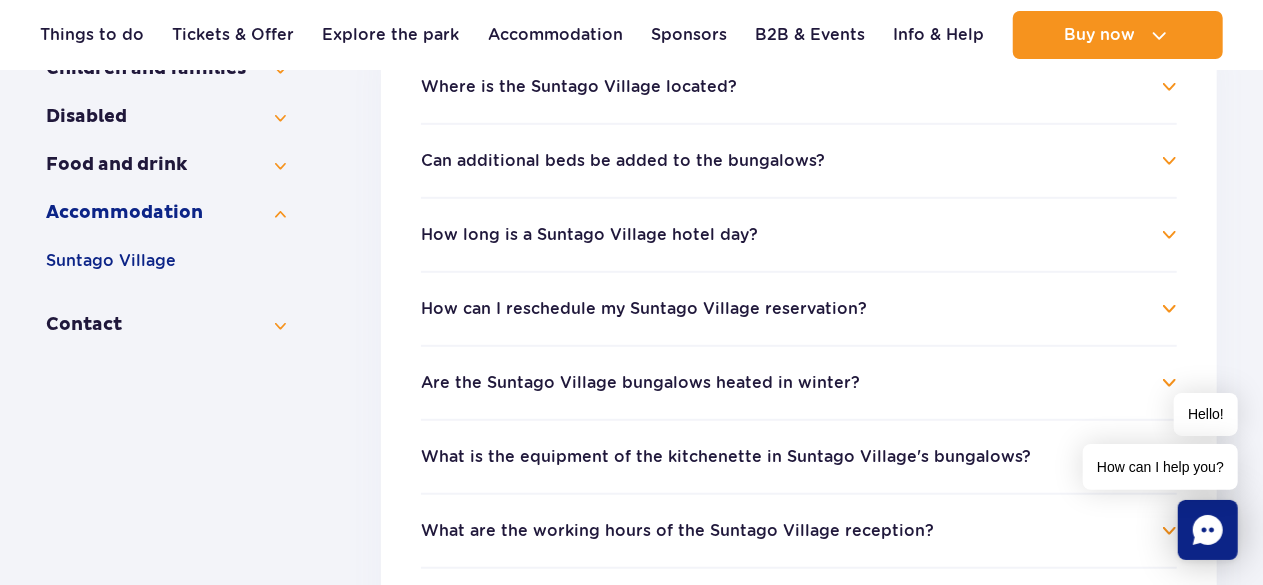 click 